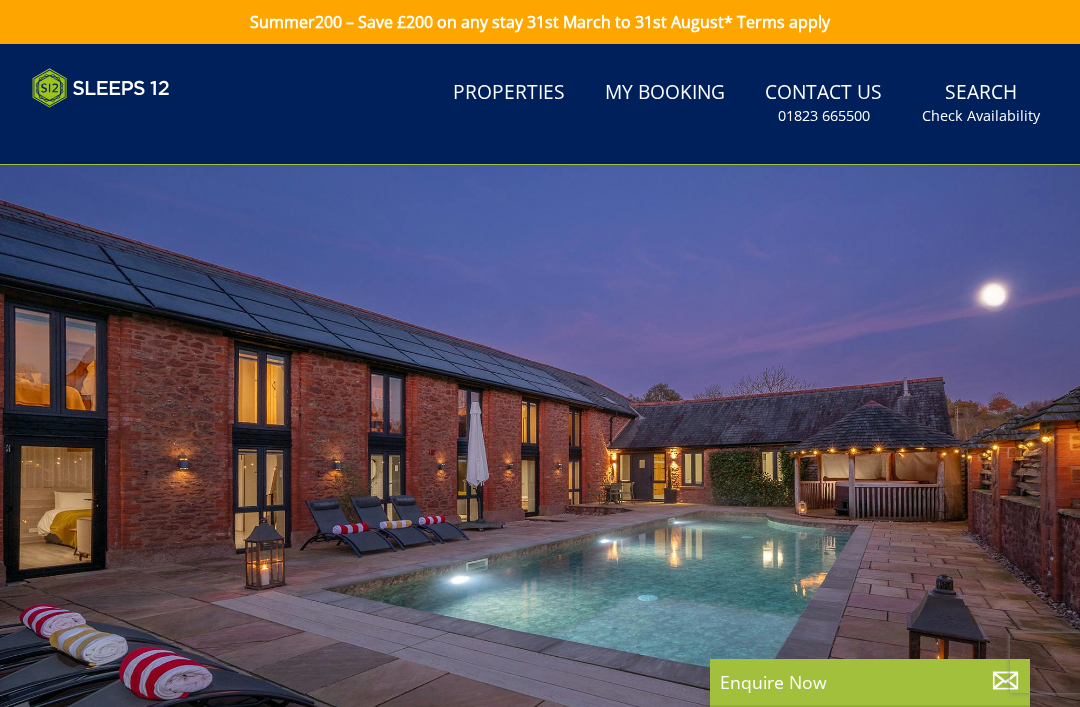 scroll, scrollTop: 0, scrollLeft: 0, axis: both 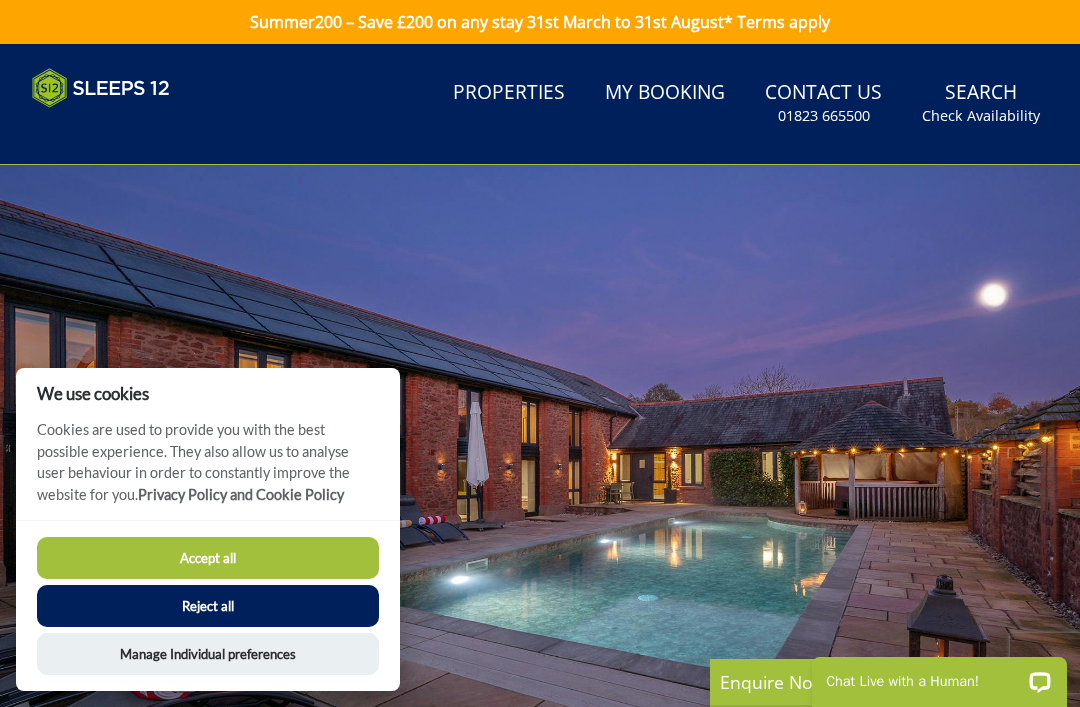 click on "Accept all" at bounding box center [208, 558] 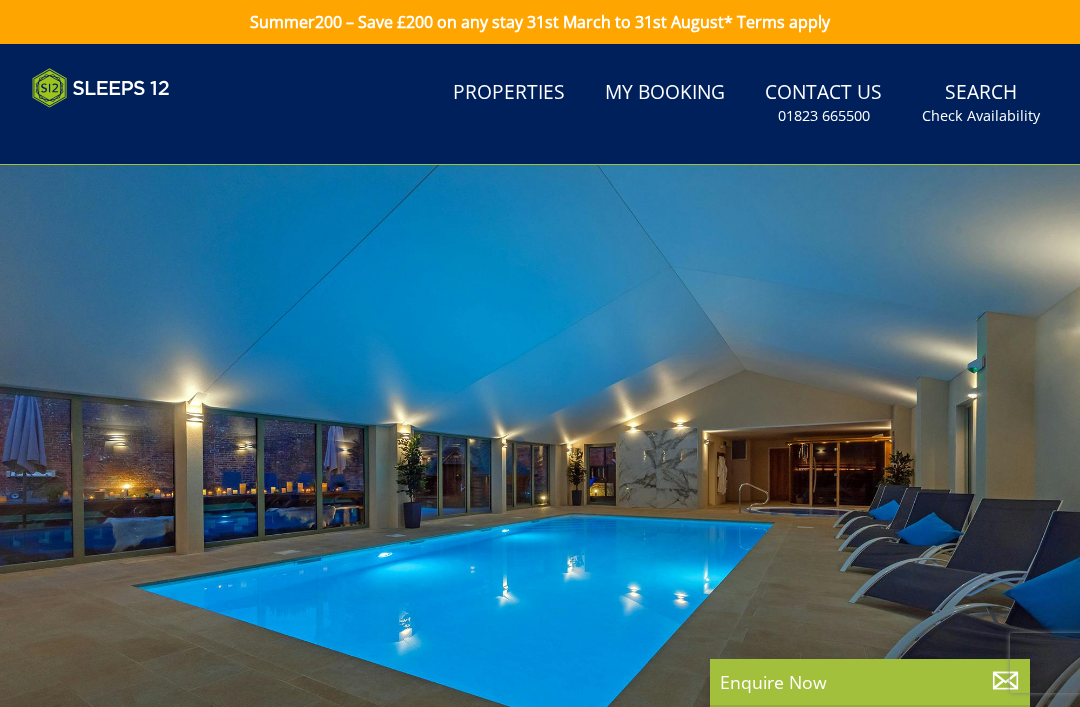 scroll, scrollTop: 0, scrollLeft: 0, axis: both 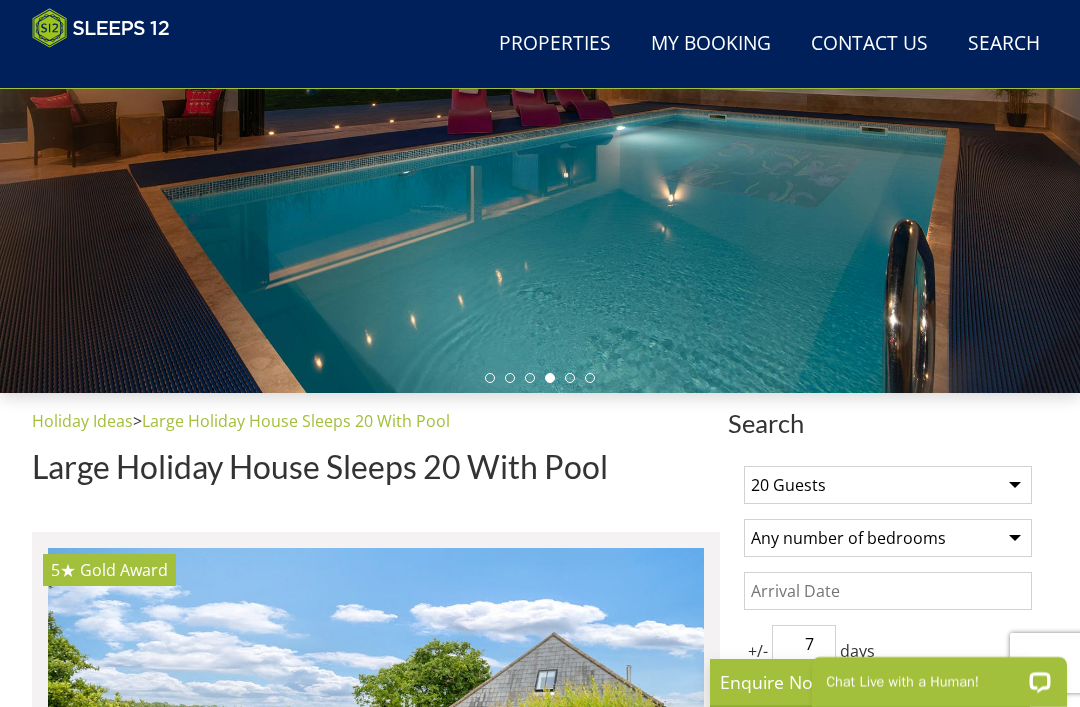 click on "Date" at bounding box center (888, 591) 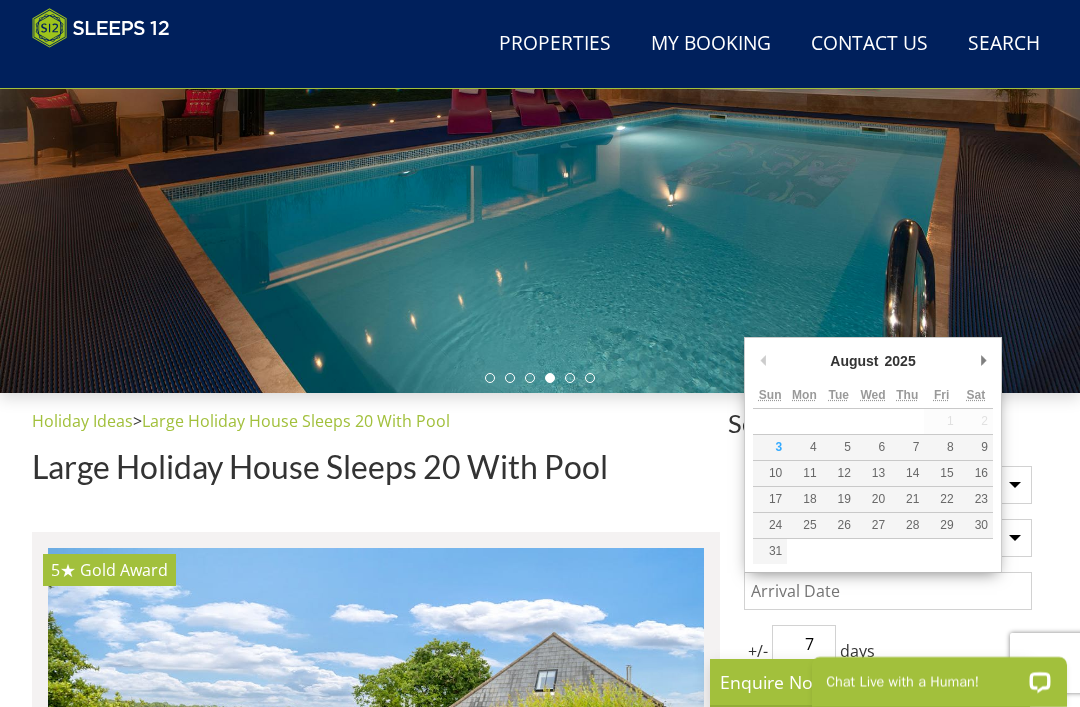 scroll, scrollTop: 346, scrollLeft: 0, axis: vertical 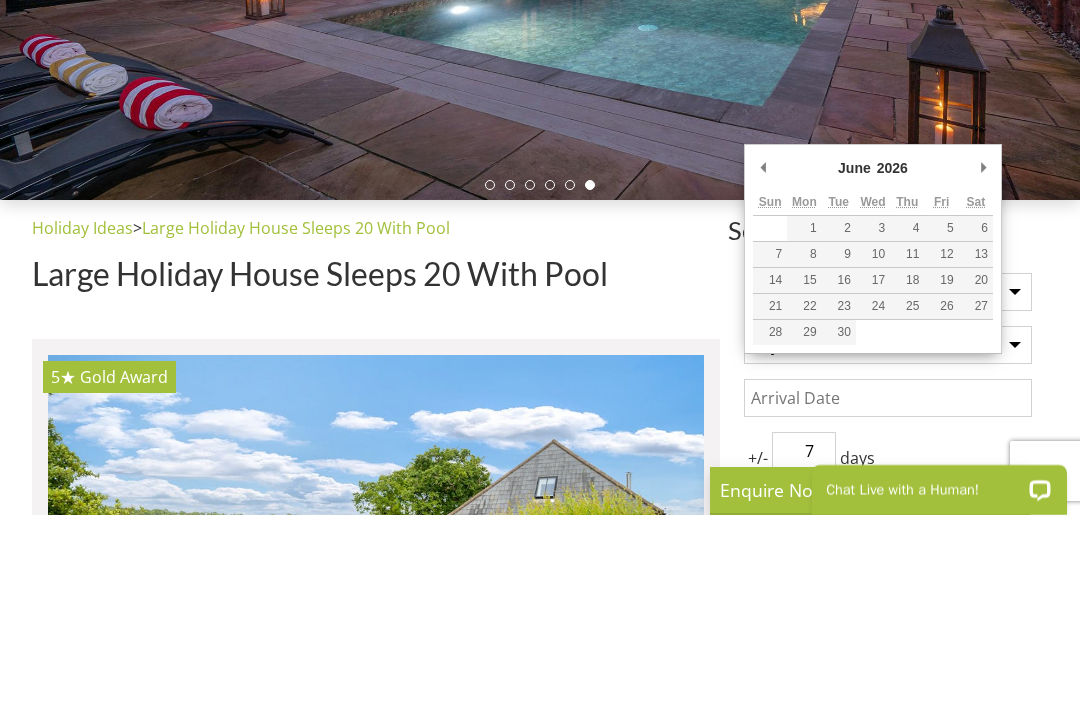 type on "18/06/2026" 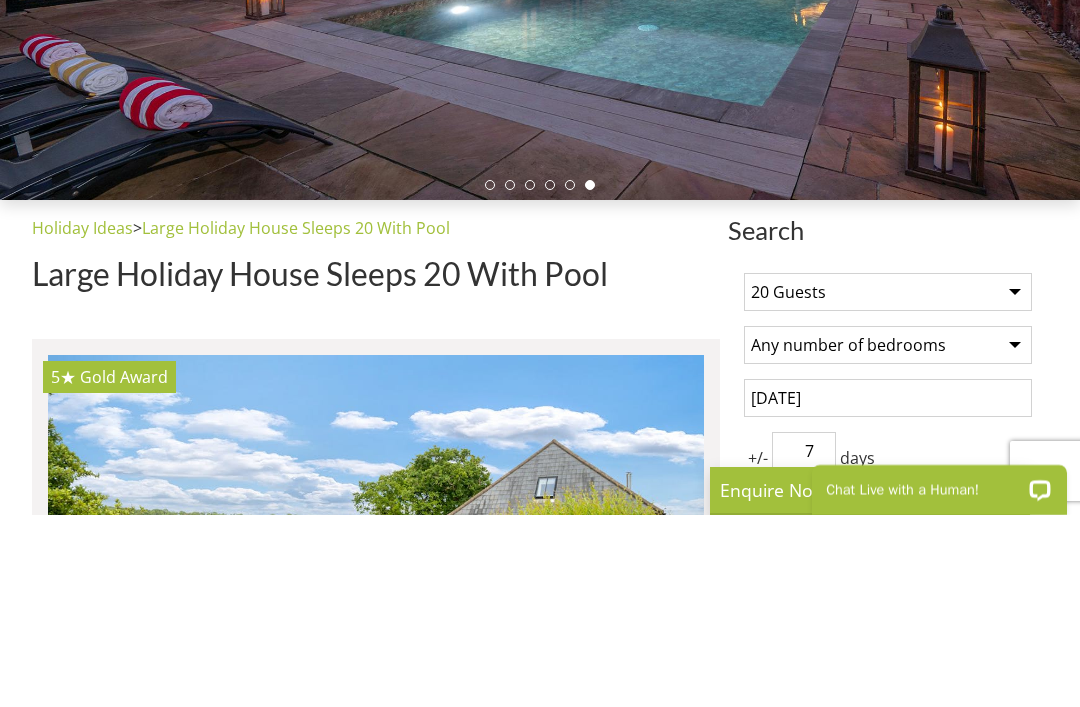 scroll, scrollTop: 538, scrollLeft: 0, axis: vertical 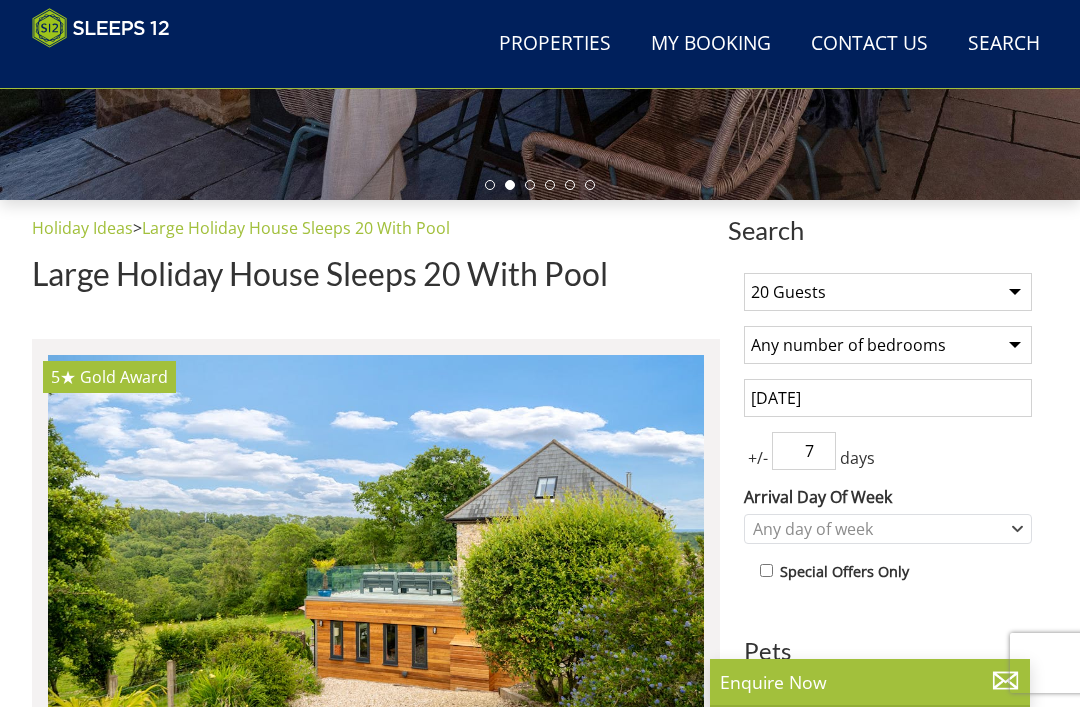 click on "Holiday Ideas  >  Large Holiday House Sleeps 20 With Pool
Large Holiday House Sleeps 20 With Pool" at bounding box center (376, 261) 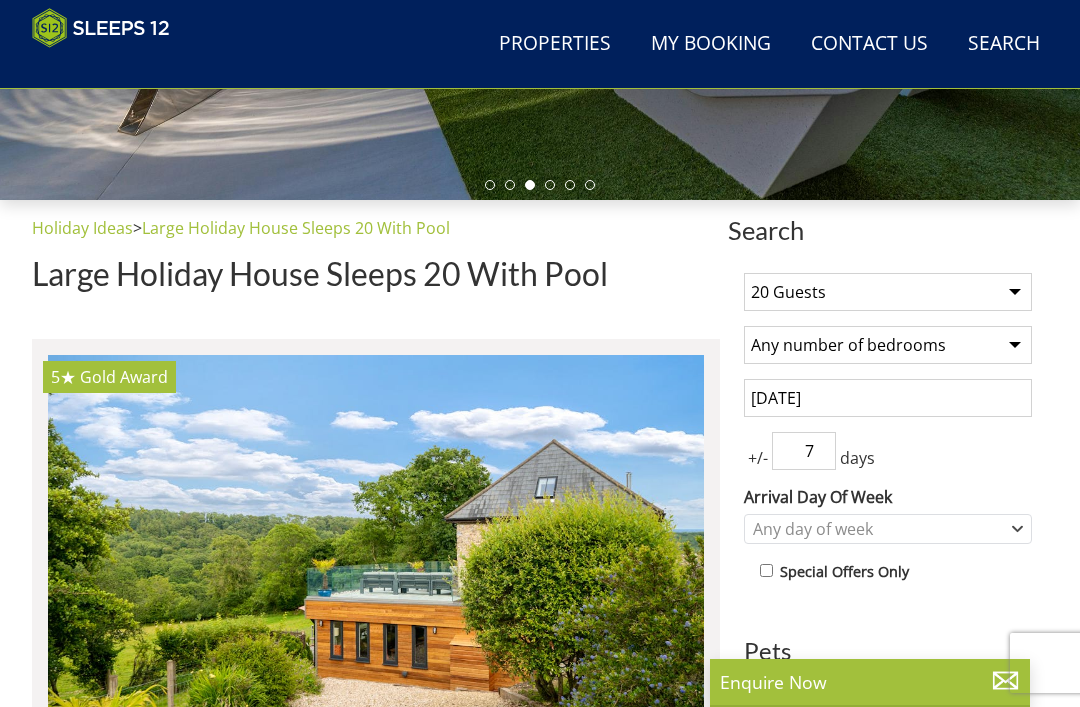 click on "Holiday Ideas  >  Large Holiday House Sleeps 20 With Pool
Large Holiday House Sleeps 20 With Pool" at bounding box center (376, 261) 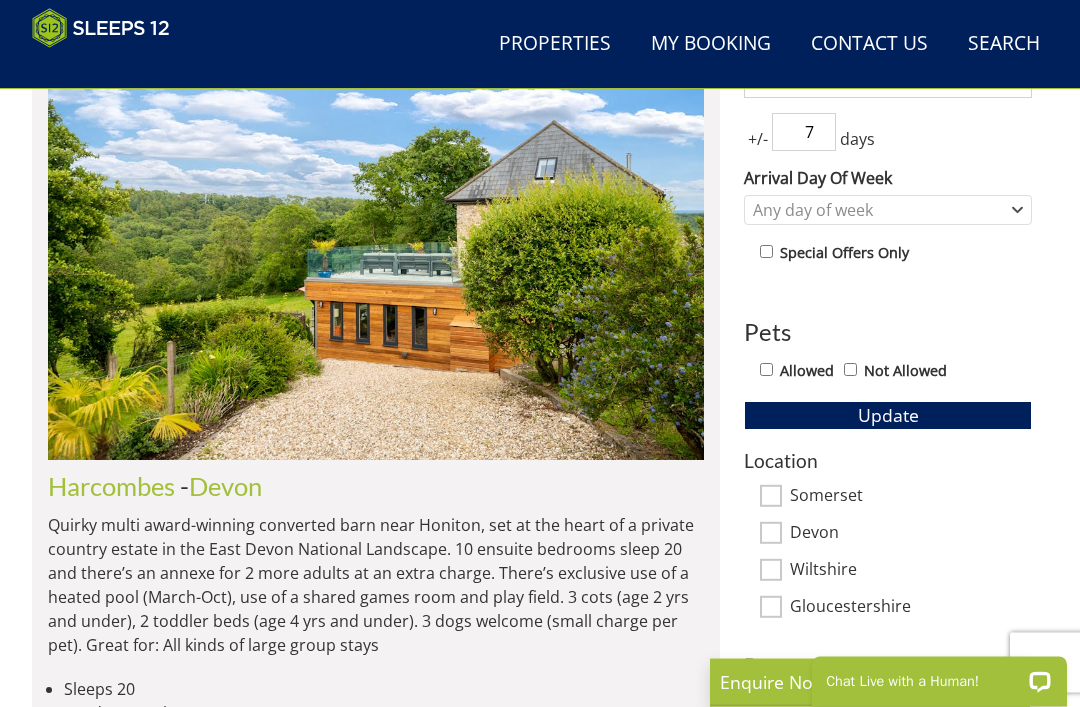 scroll, scrollTop: 857, scrollLeft: 0, axis: vertical 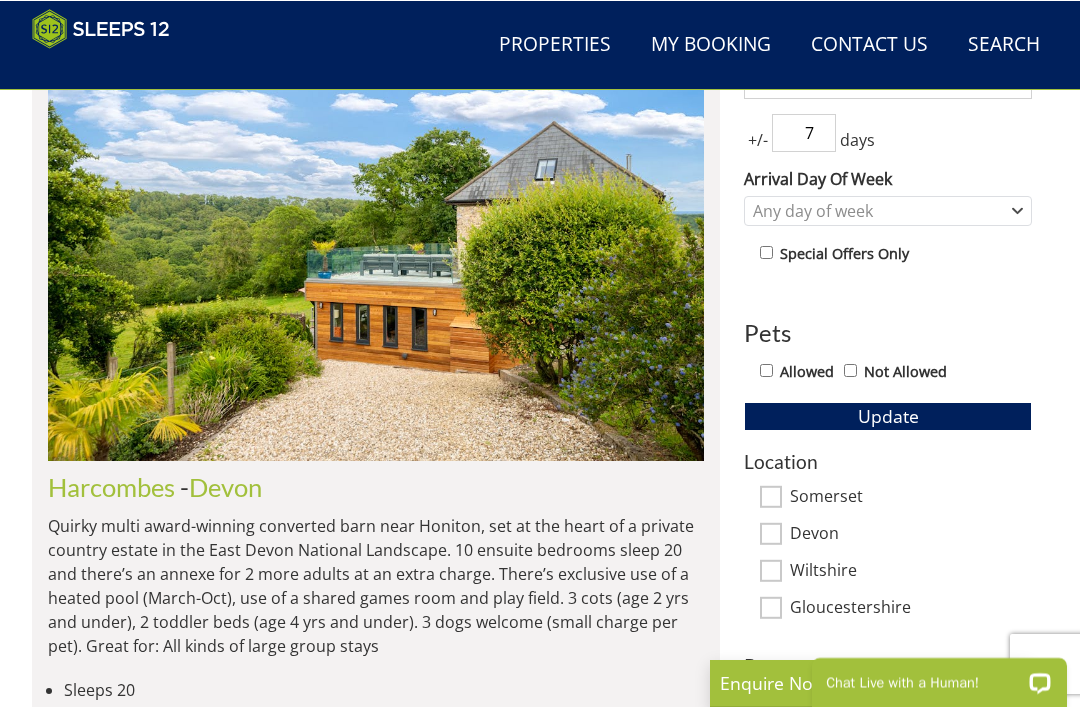 click on "Somerset" at bounding box center [771, 496] 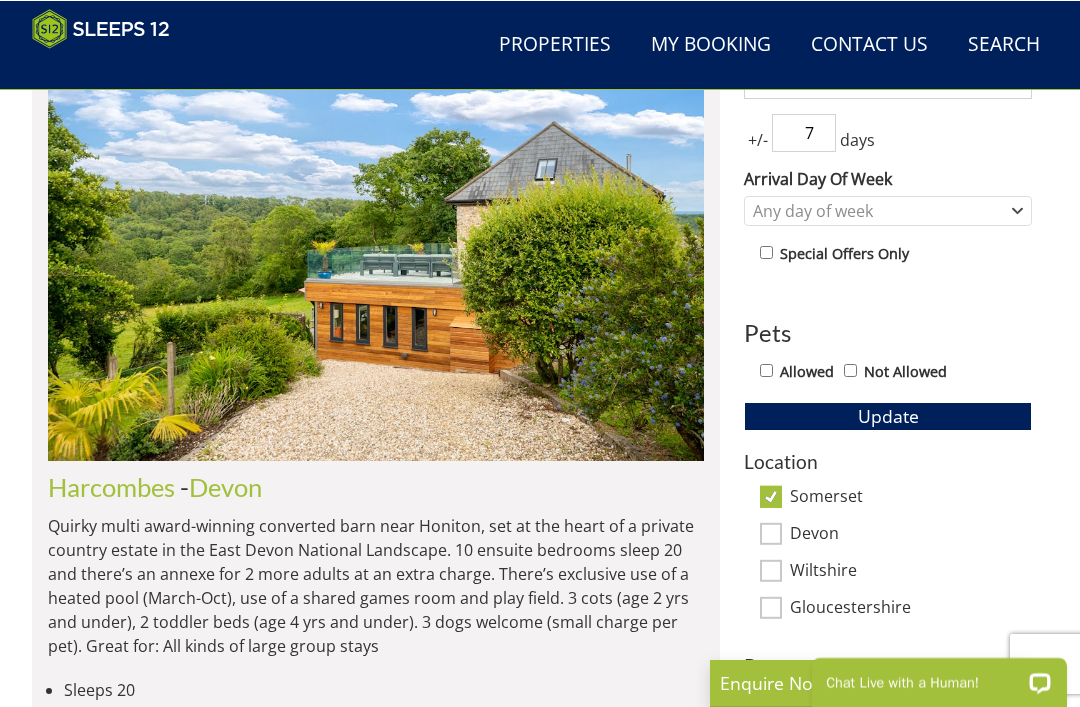 scroll, scrollTop: 856, scrollLeft: 0, axis: vertical 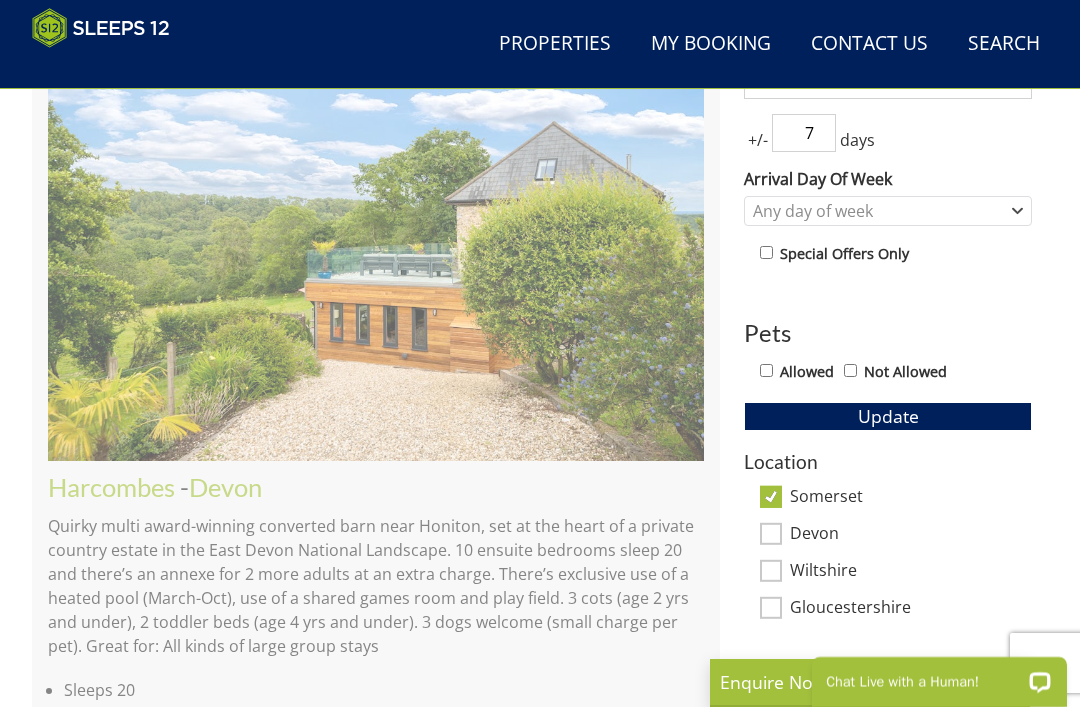 click on "Devon" at bounding box center (771, 534) 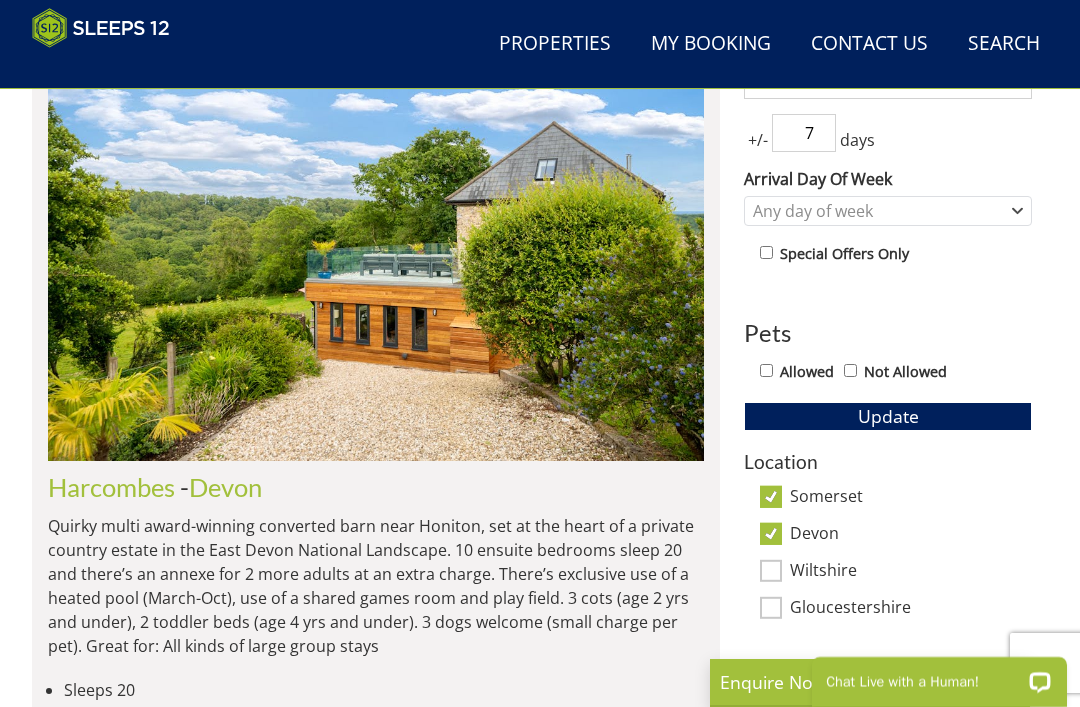 click on "Wiltshire" at bounding box center [771, 571] 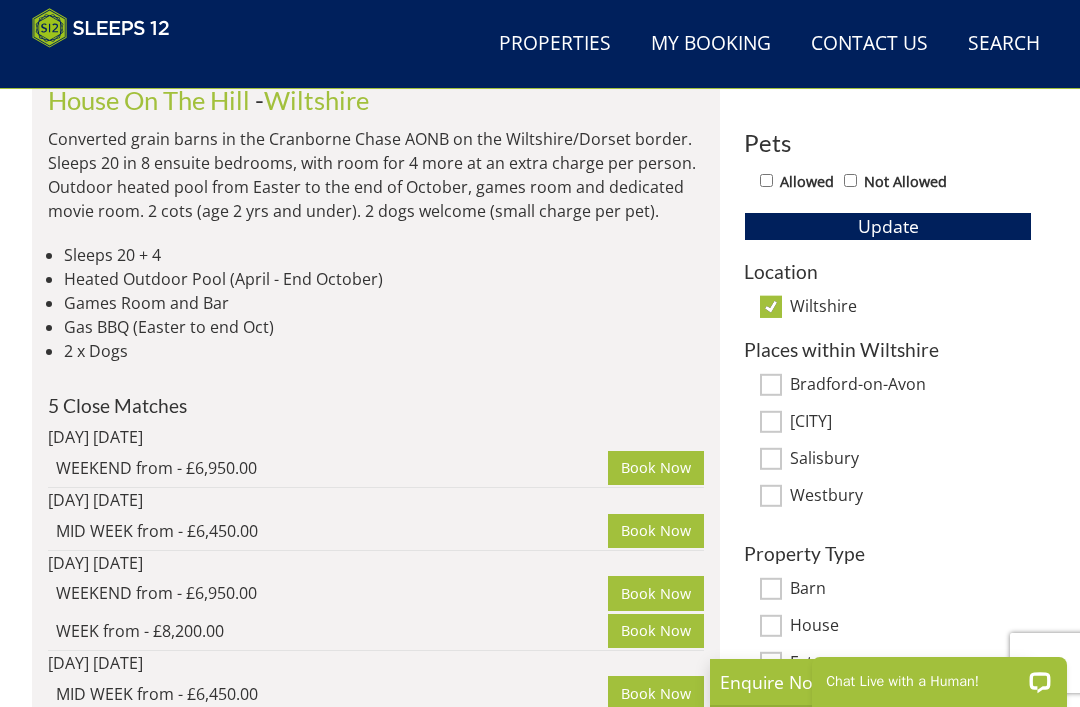 scroll, scrollTop: 1051, scrollLeft: 0, axis: vertical 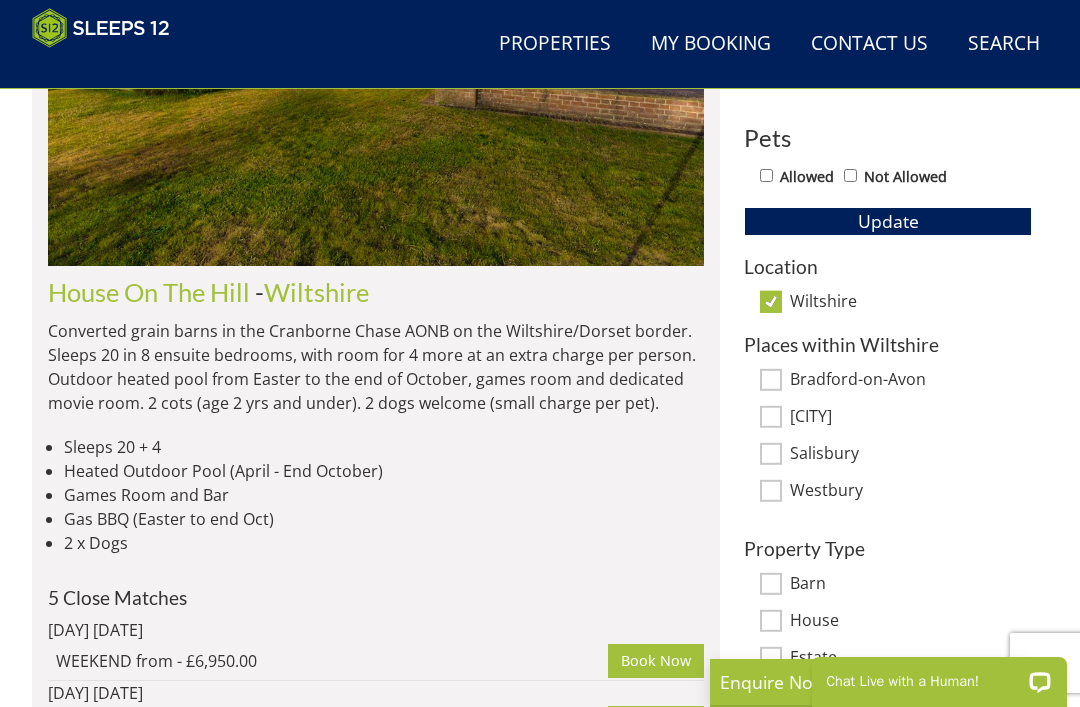 click on "Barn" at bounding box center [771, 584] 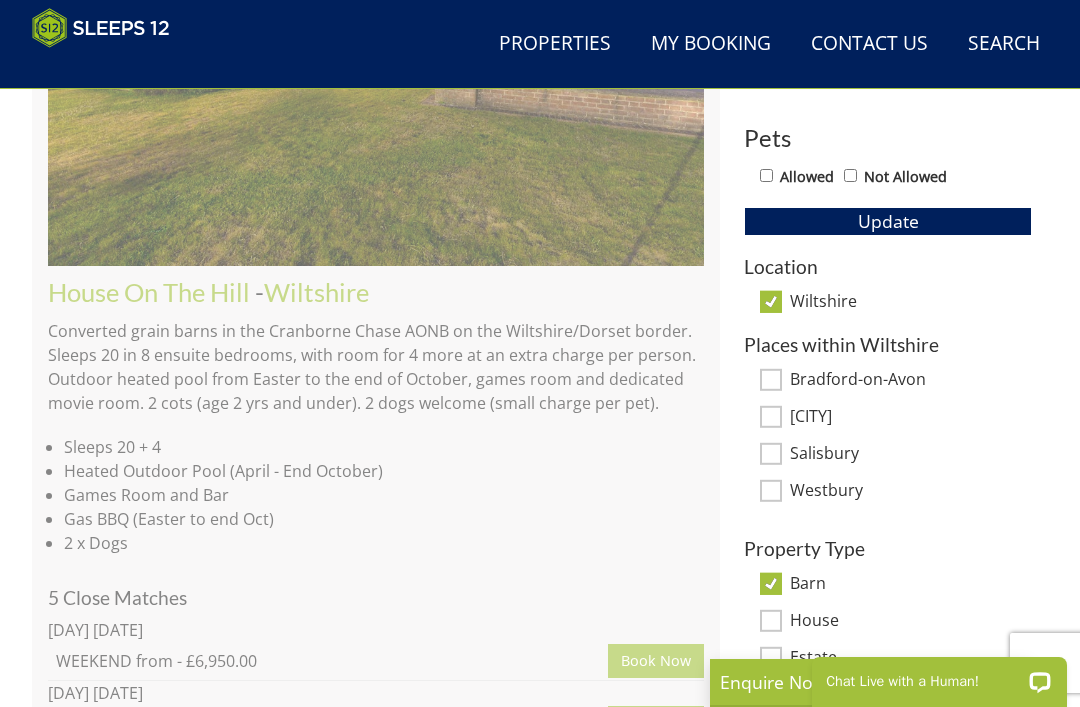 click on "House" at bounding box center [911, 622] 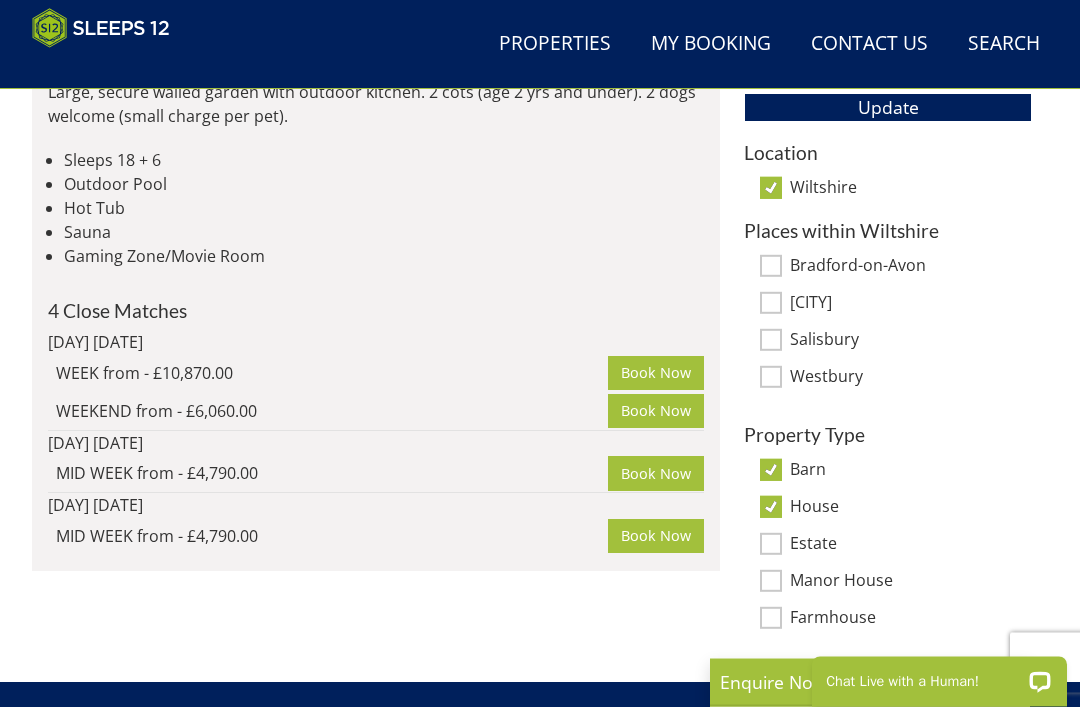 scroll, scrollTop: 1199, scrollLeft: 0, axis: vertical 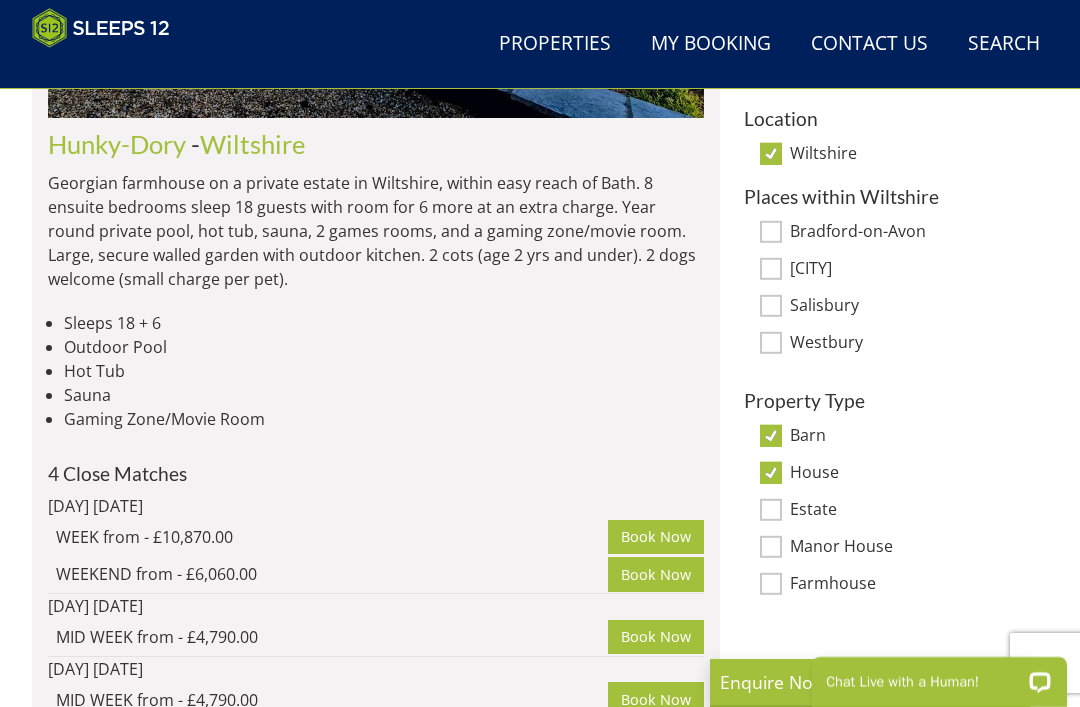 click on "Estate" at bounding box center [771, 510] 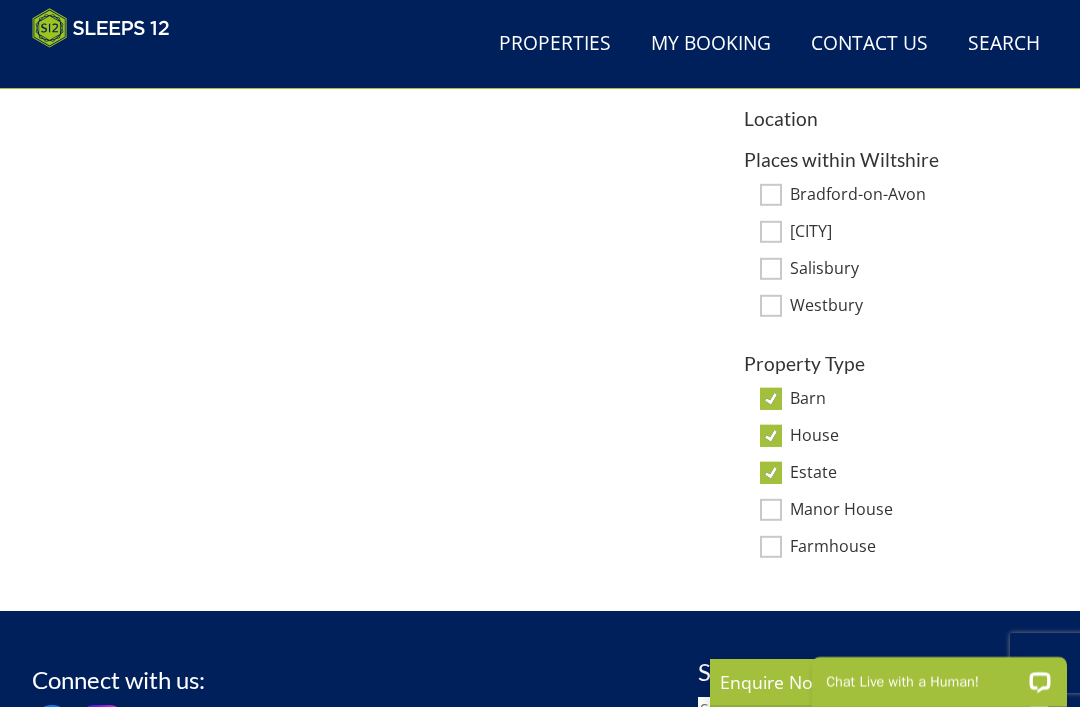 click on "Manor House" at bounding box center (771, 510) 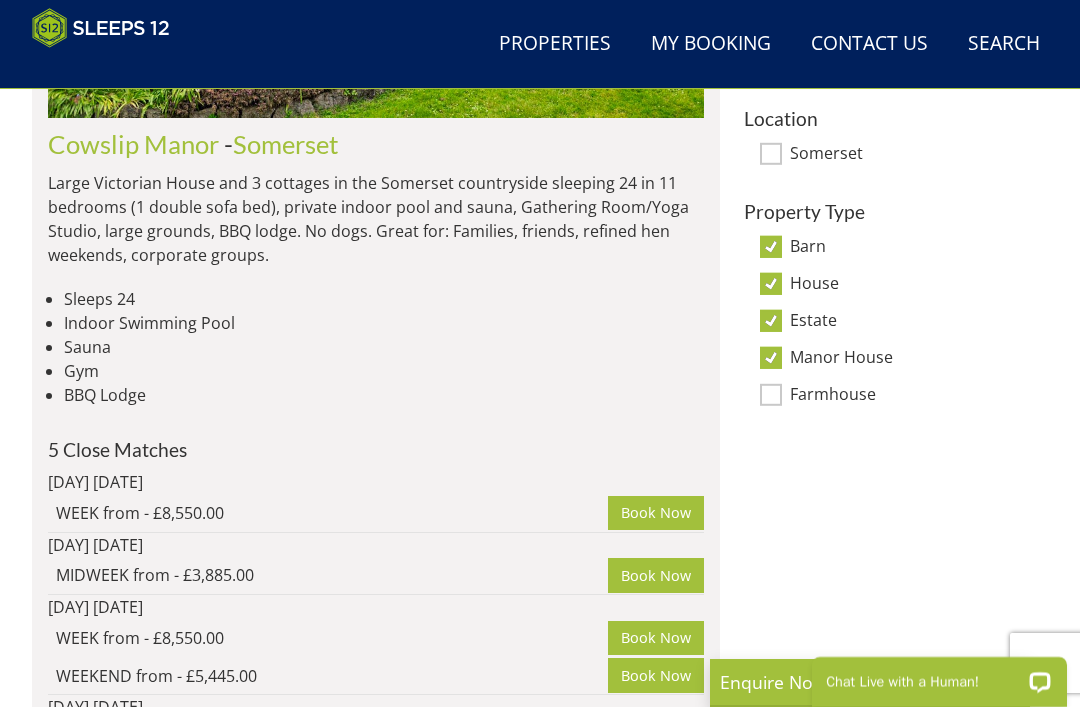 click on "Search
Search
1 Guest
2 Guests
3 Guests
4 Guests
5 Guests
6 Guests
7 Guests
8 Guests
9 Guests
10 Guests
11 Guests
12 Guests
13 Guests
14 Guests
15 Guests
16 Guests
17 Guests
18 Guests
19 Guests
20 Guests
21 Guests
22 Guests
23 Guests
24 Guests
25 Guests
26 Guests
27 Guests
28 Guests
29 Guests
30 Guests
31 Guests
32 Guests
Any number of bedrooms
4 Bedrooms
5 Bedrooms
6 Bedrooms
7 Bedrooms
8 Bedrooms
9 Bedrooms
10 Bedrooms
11 Bedrooms
12 Bedrooms
13 Bedrooms
14 Bedrooms
15 Bedrooms
16 Bedrooms
18/06/2026
+/-
7
days" at bounding box center (888, 180) 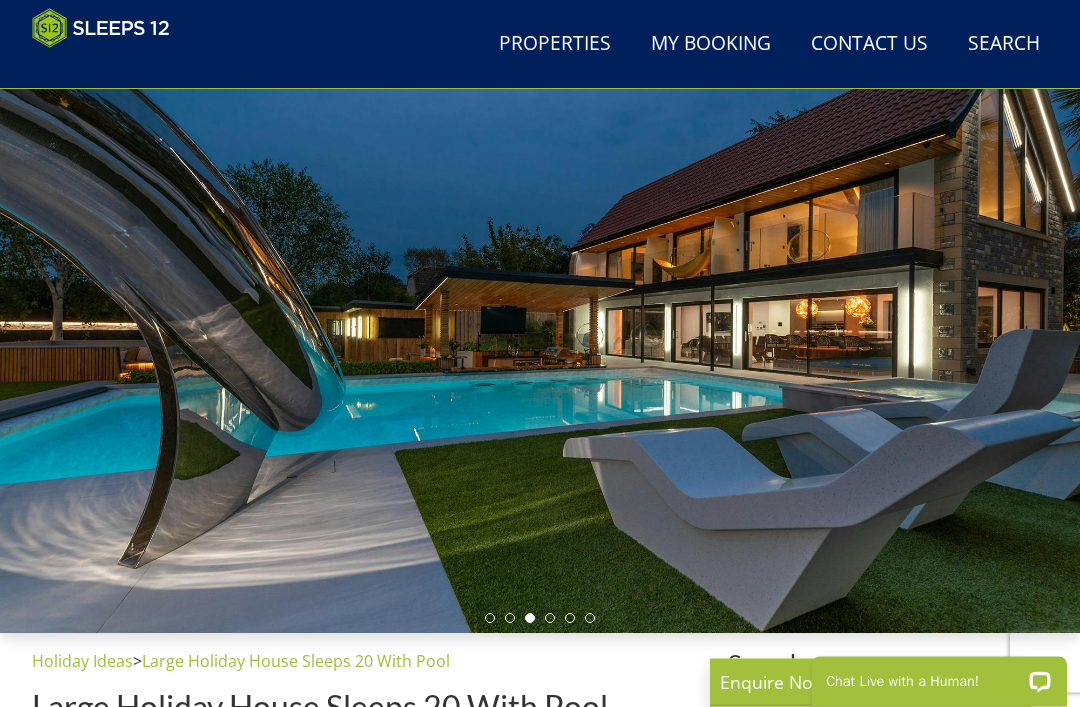 scroll, scrollTop: 0, scrollLeft: 0, axis: both 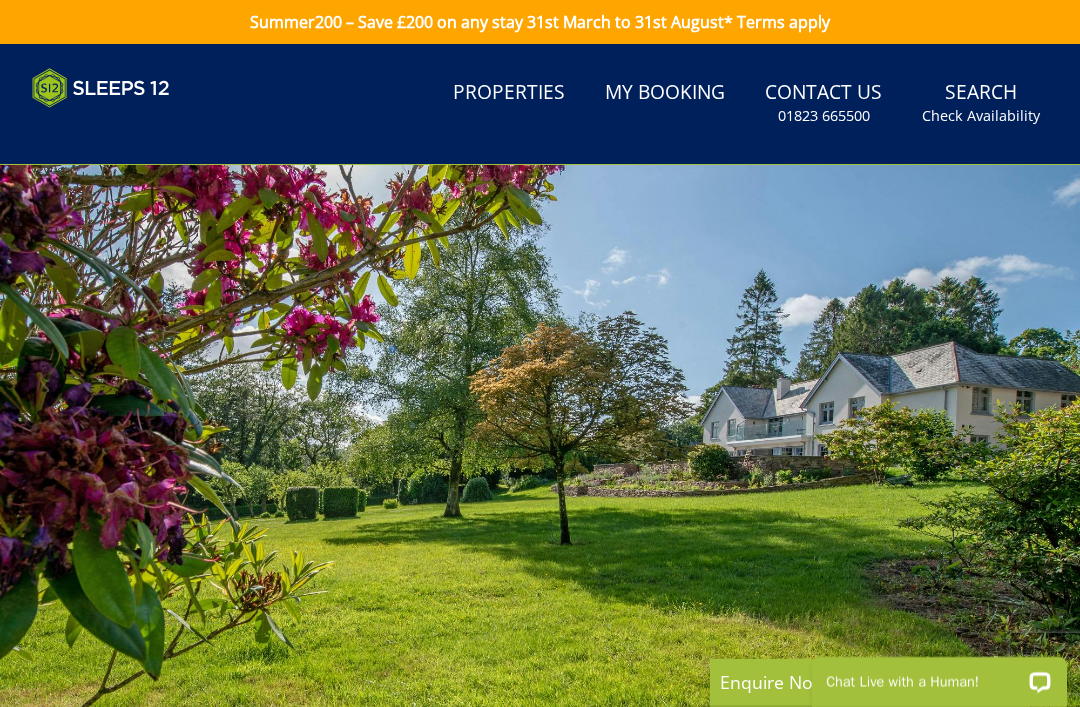 click at bounding box center [540, 467] 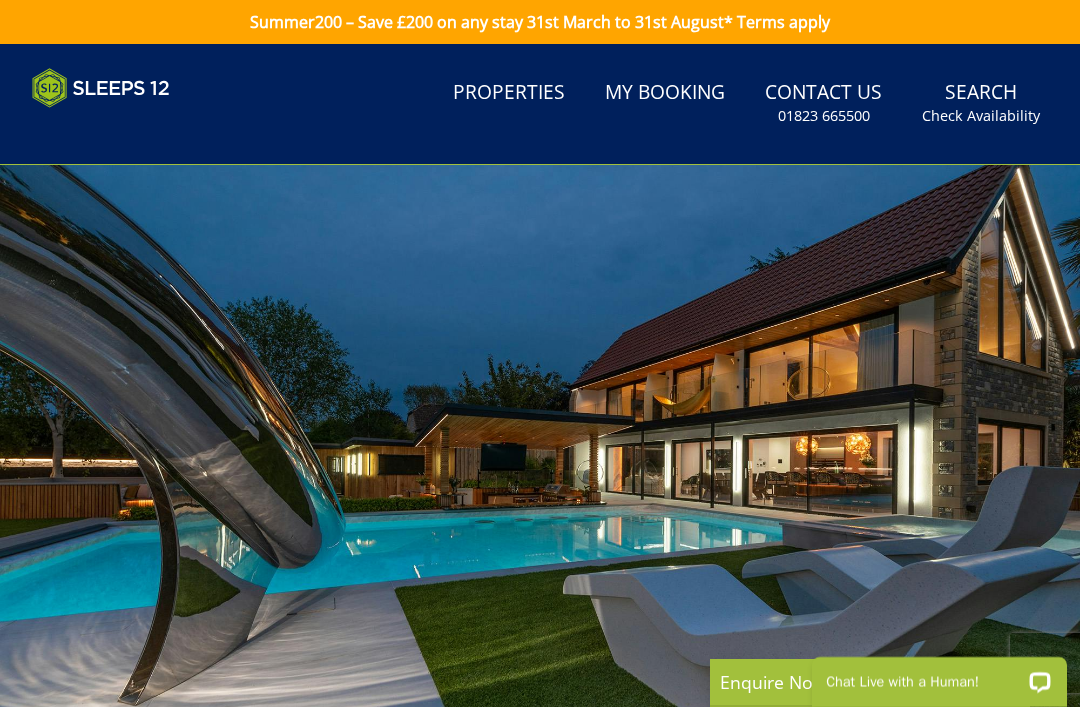 click at bounding box center (540, 467) 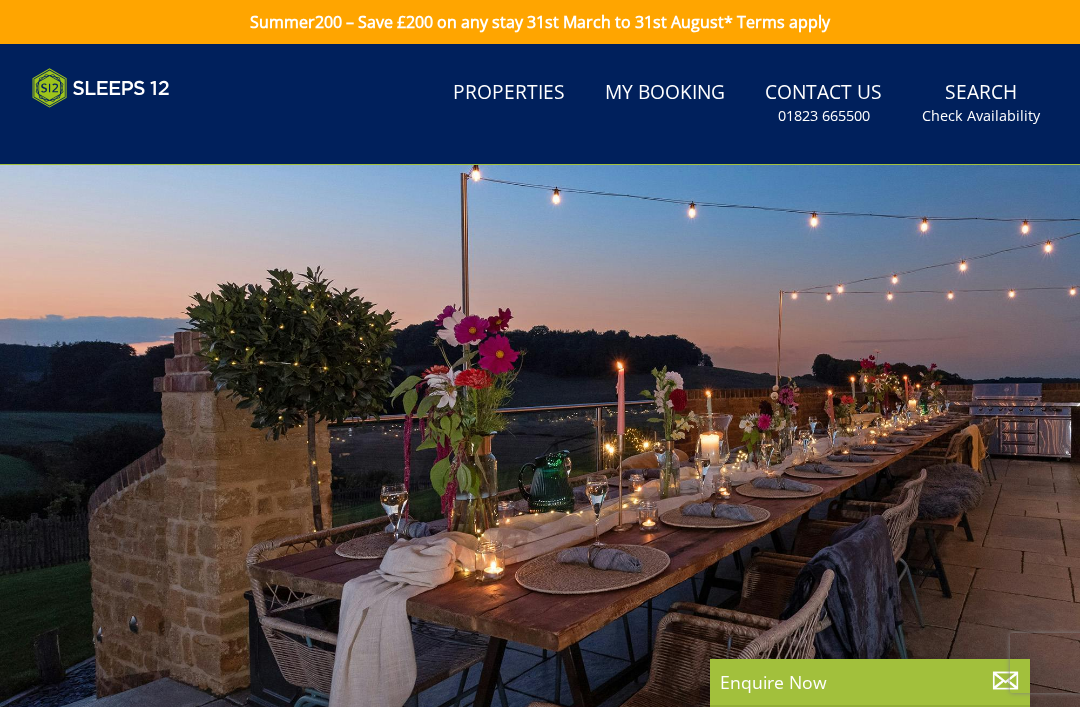 scroll, scrollTop: 0, scrollLeft: 0, axis: both 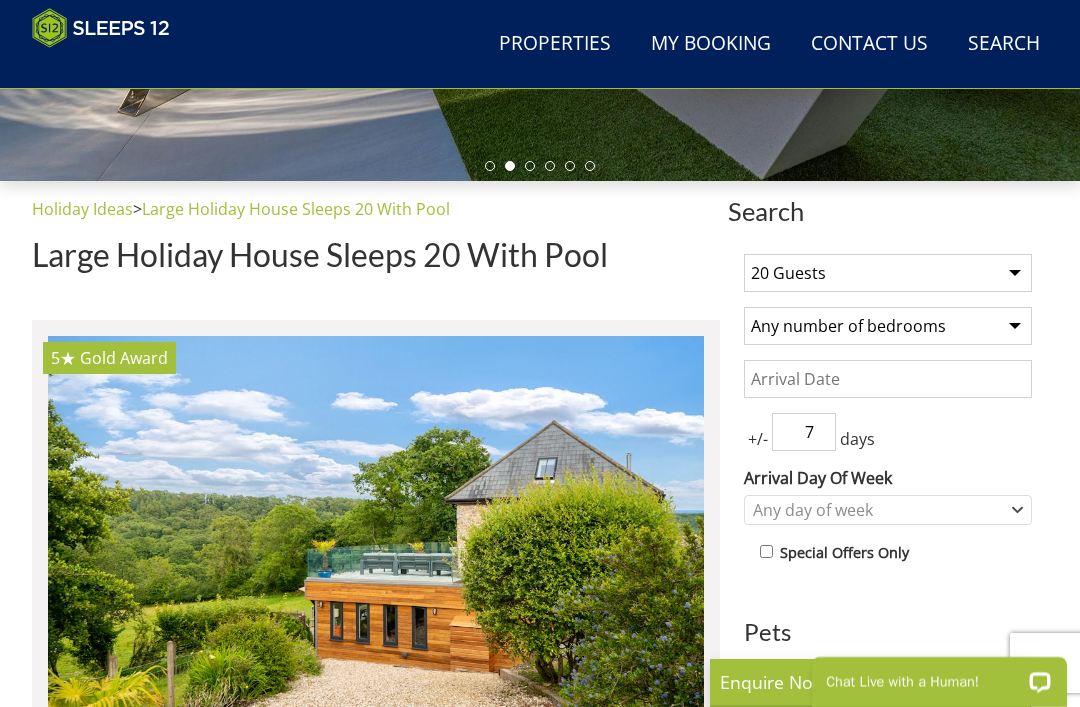 click on "Any number of bedrooms
4 Bedrooms
5 Bedrooms
6 Bedrooms
7 Bedrooms
8 Bedrooms
9 Bedrooms
10 Bedrooms
11 Bedrooms
12 Bedrooms
13 Bedrooms
14 Bedrooms
15 Bedrooms
16 Bedrooms" at bounding box center [888, 326] 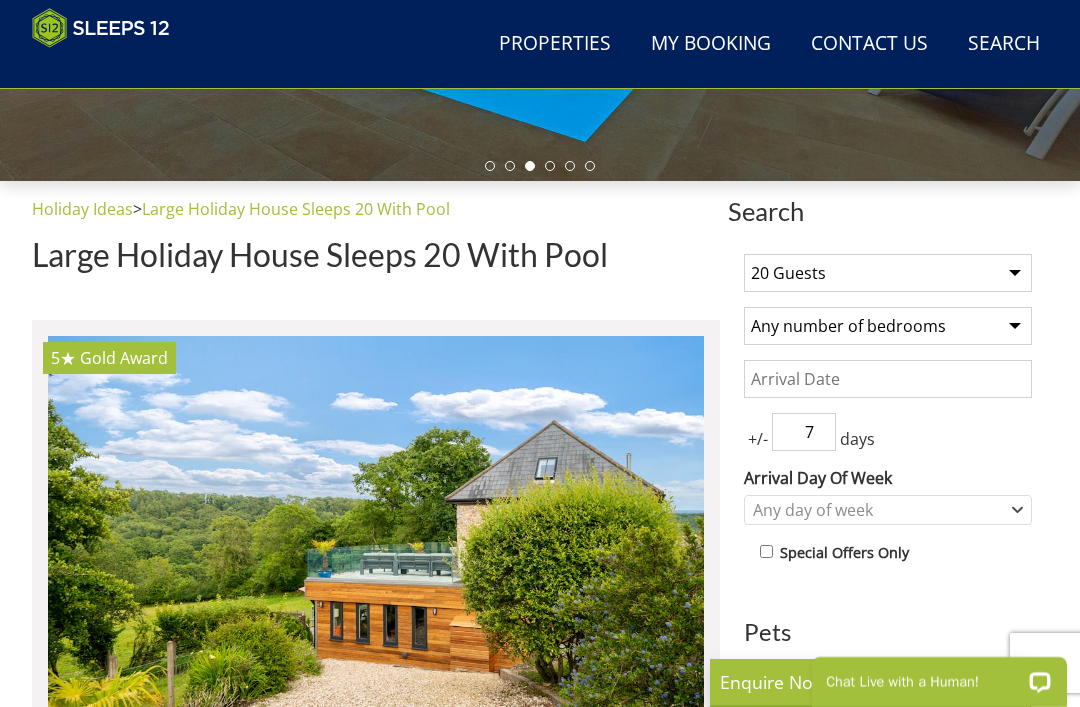 select on "10" 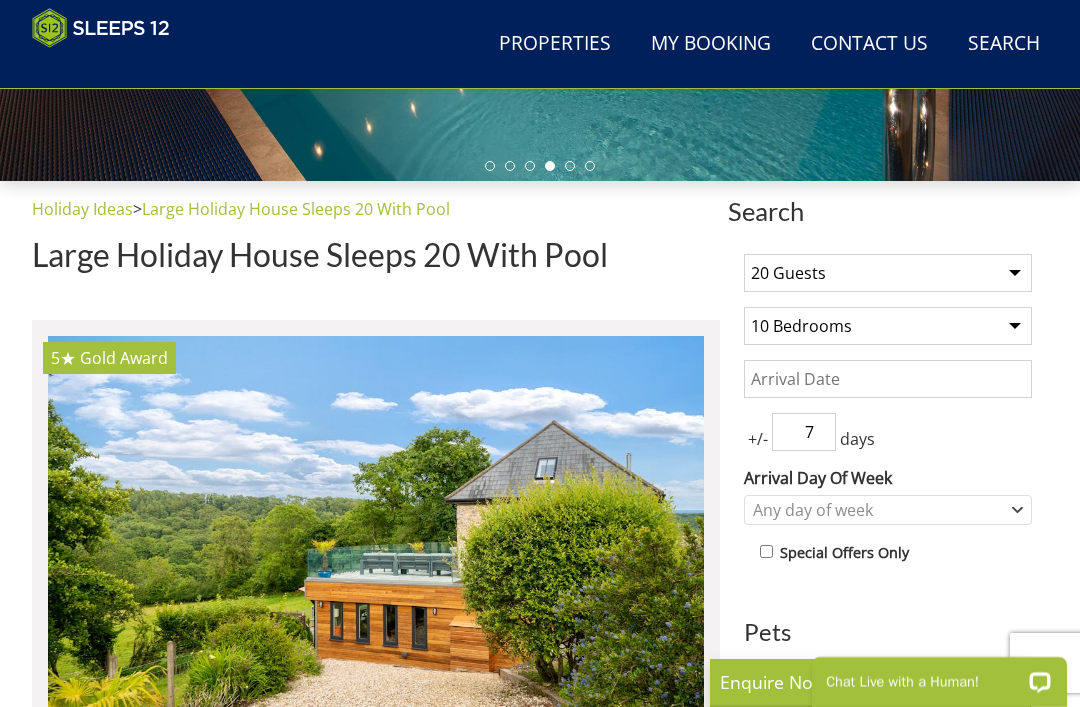 click on "Date" at bounding box center (888, 379) 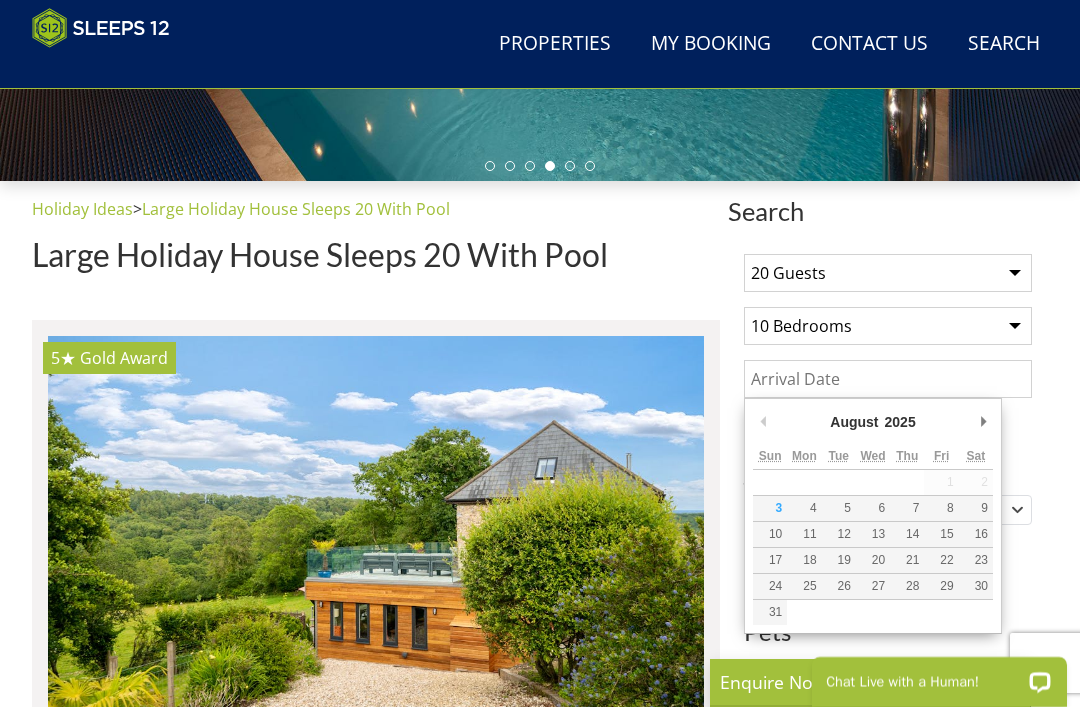scroll, scrollTop: 556, scrollLeft: 0, axis: vertical 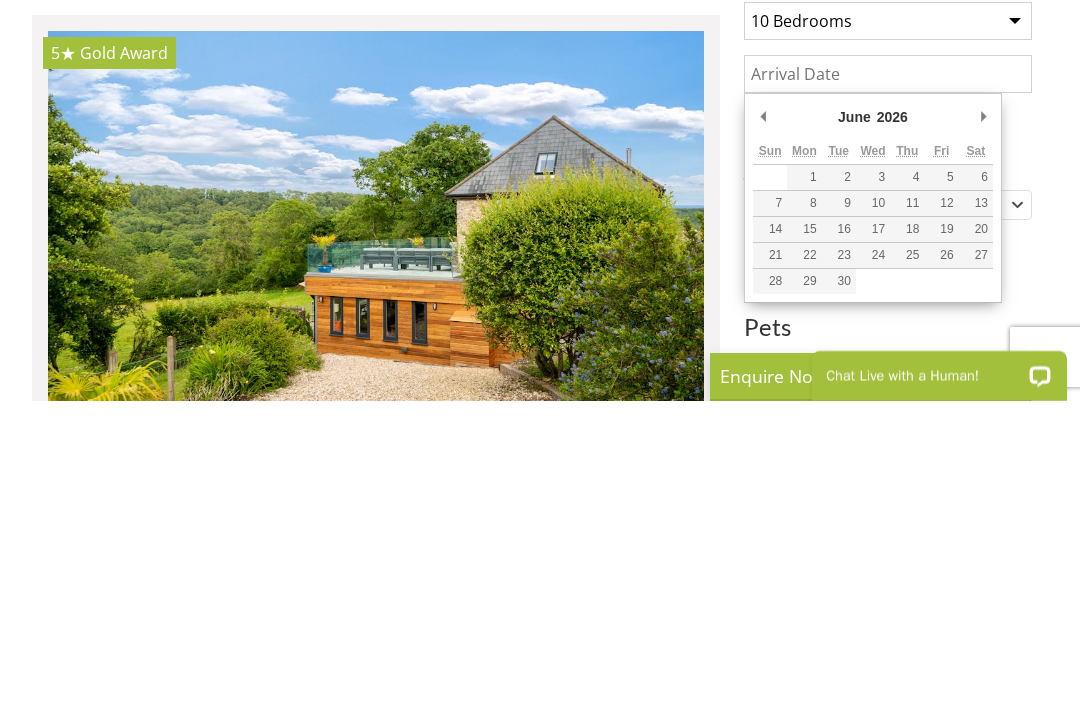type on "18/06/2026" 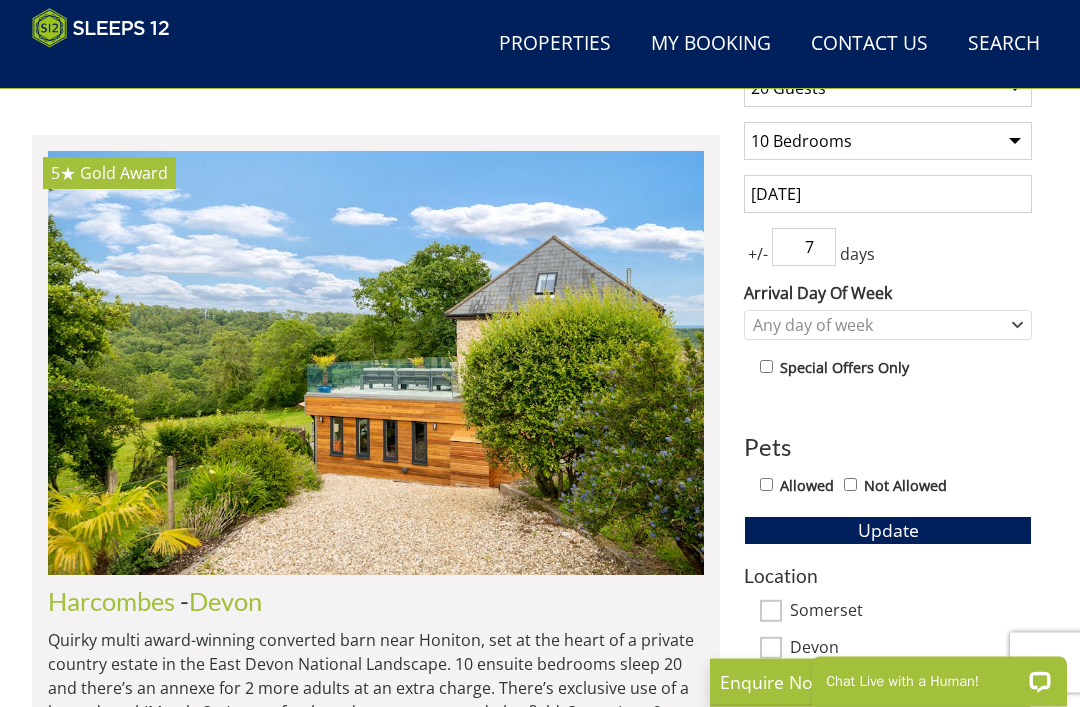 scroll, scrollTop: 748, scrollLeft: 0, axis: vertical 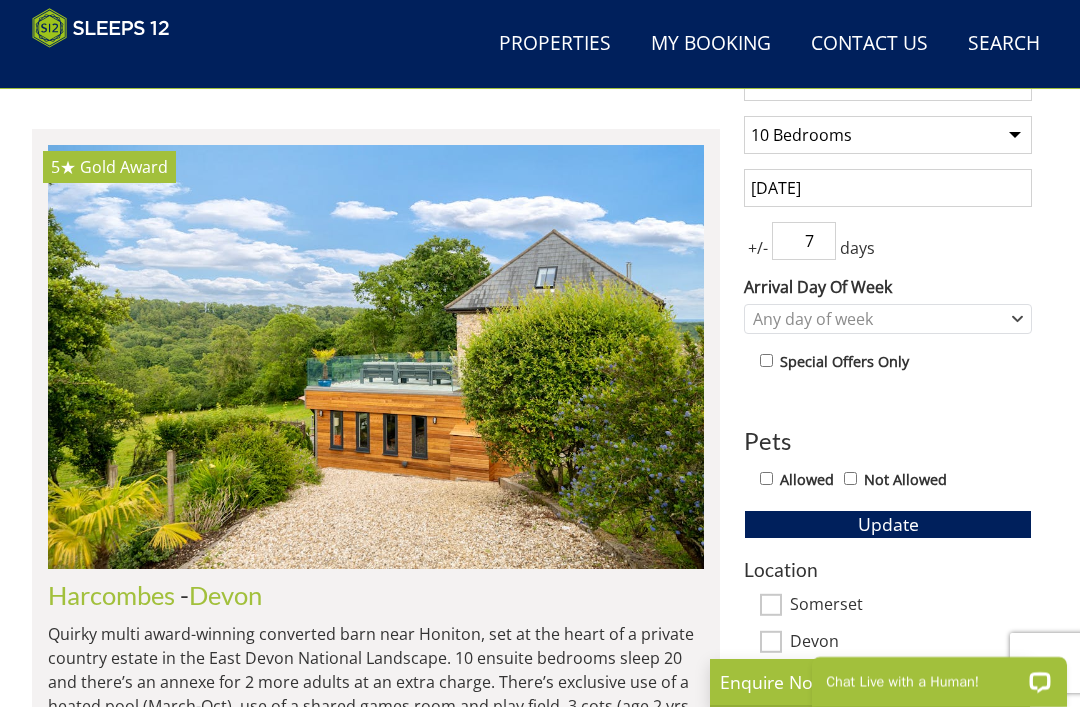 click on "7" at bounding box center (804, 241) 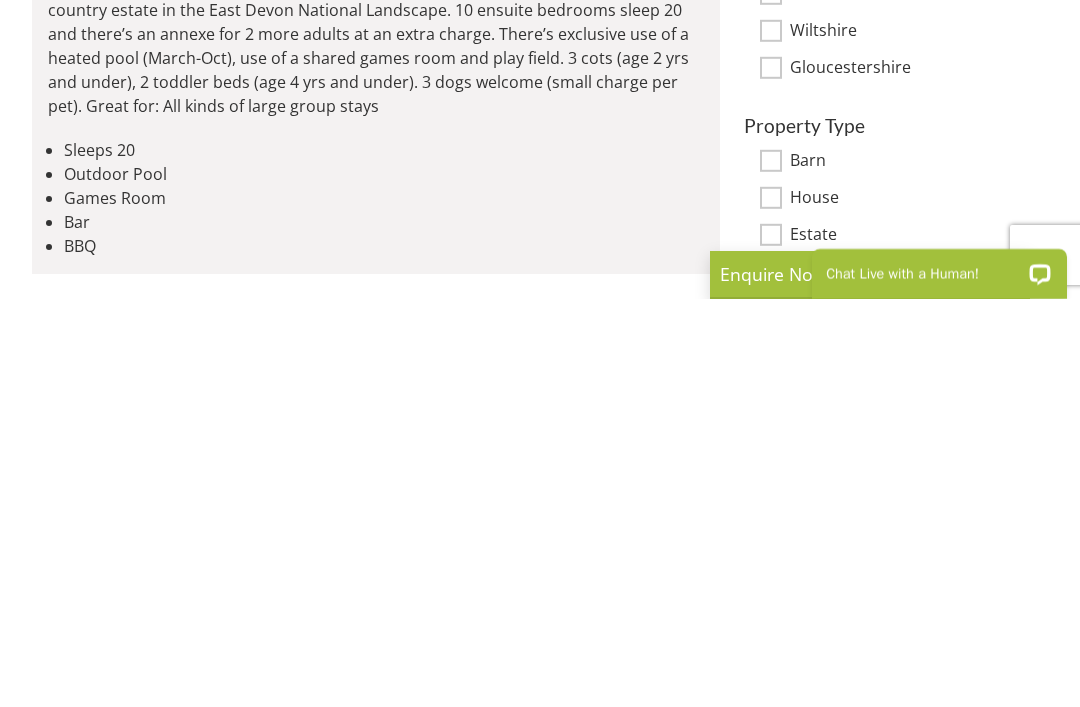 scroll, scrollTop: 993, scrollLeft: 0, axis: vertical 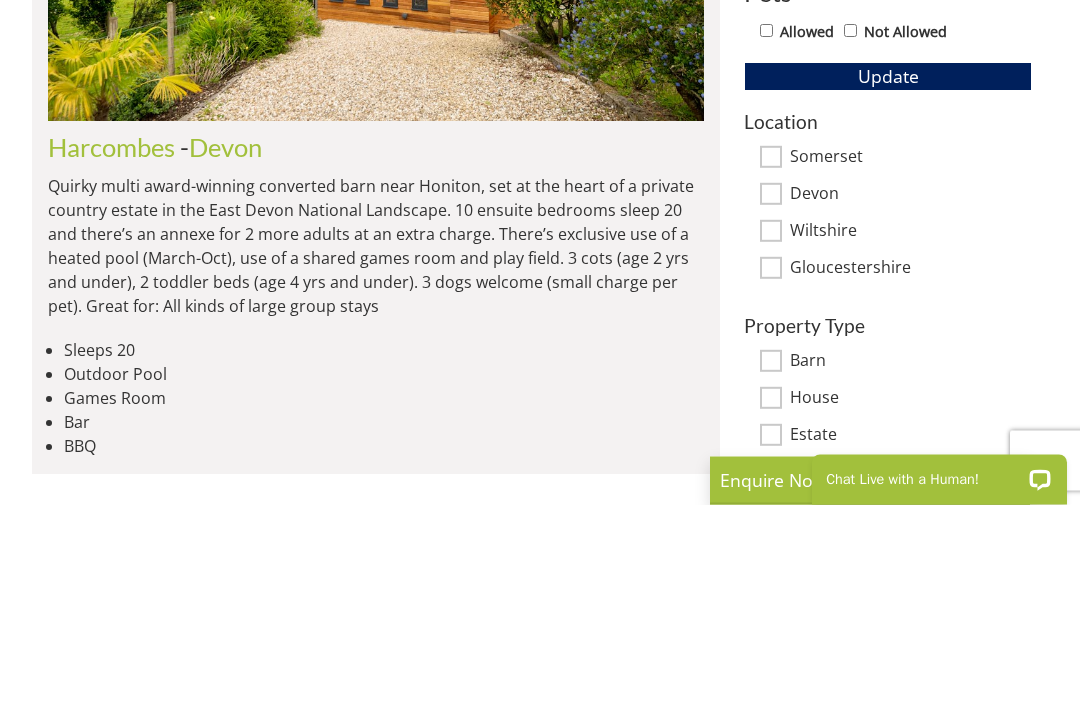 type on "3" 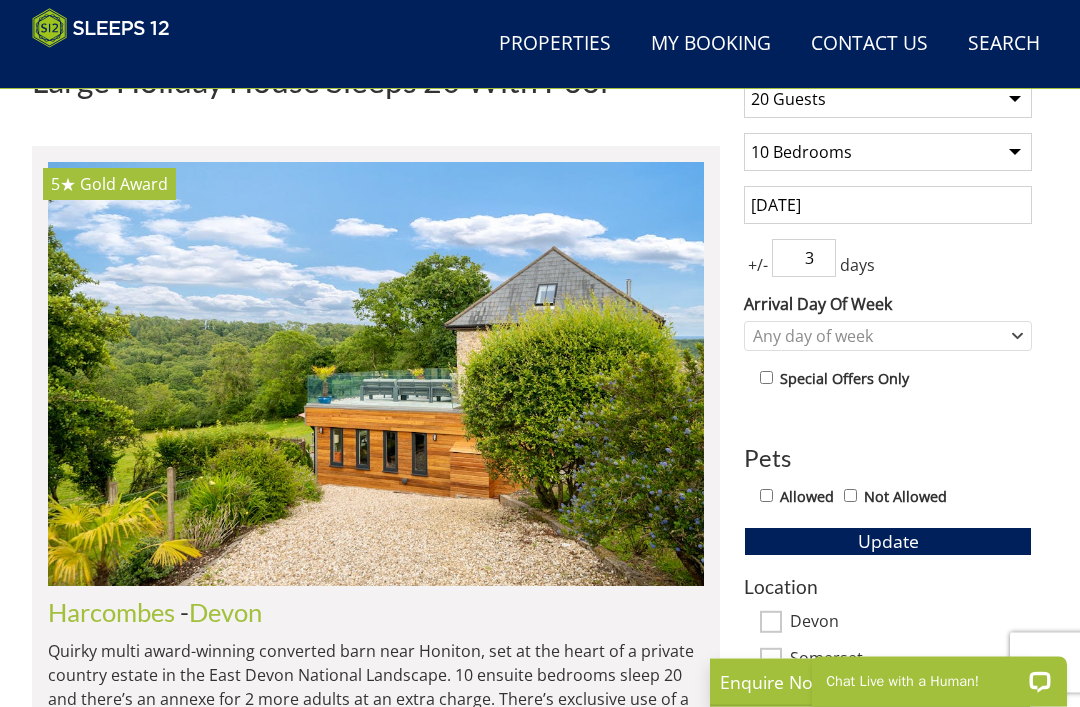 scroll, scrollTop: 733, scrollLeft: 0, axis: vertical 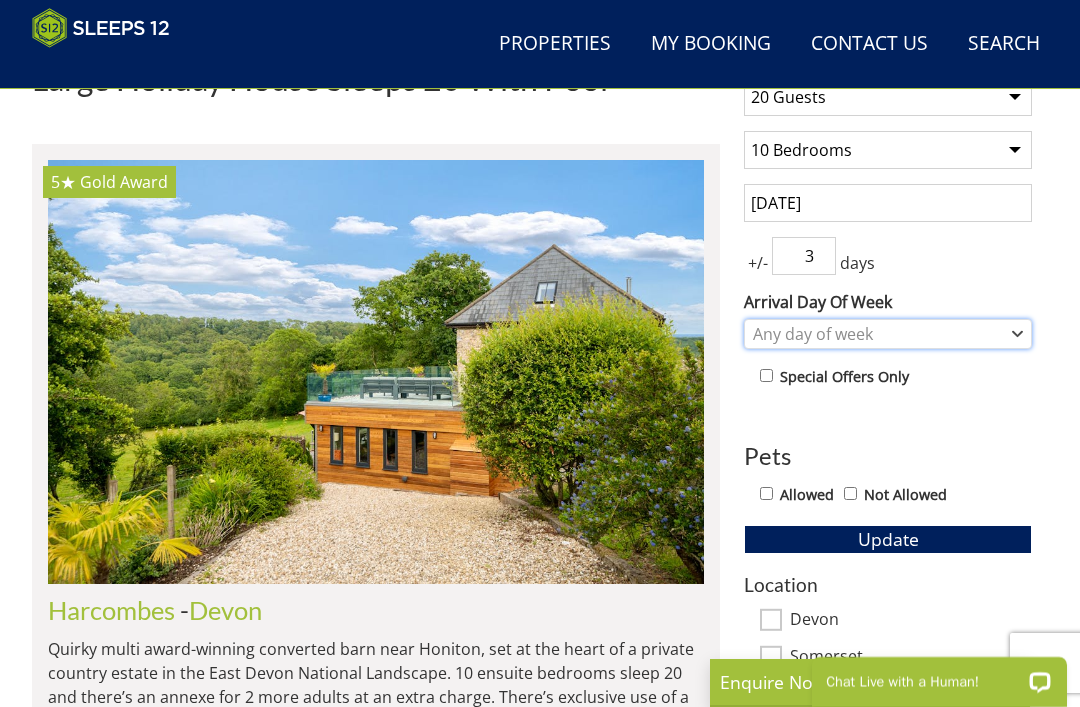 click on "Any day of week" at bounding box center (888, 334) 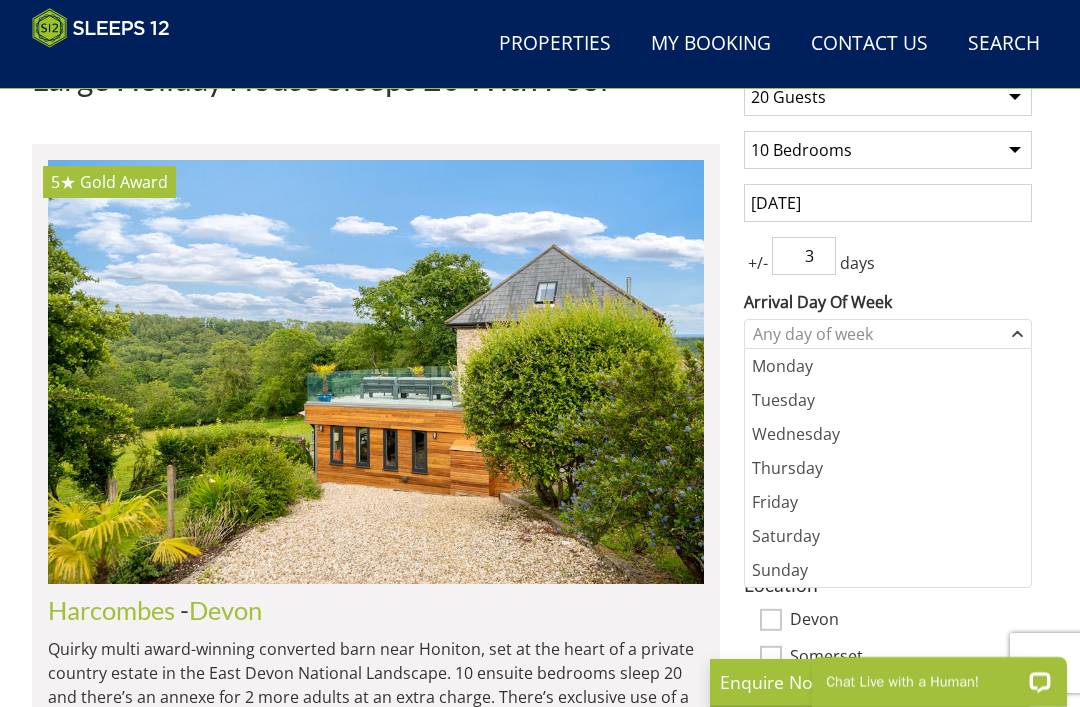 click on "Thursday" at bounding box center [888, 468] 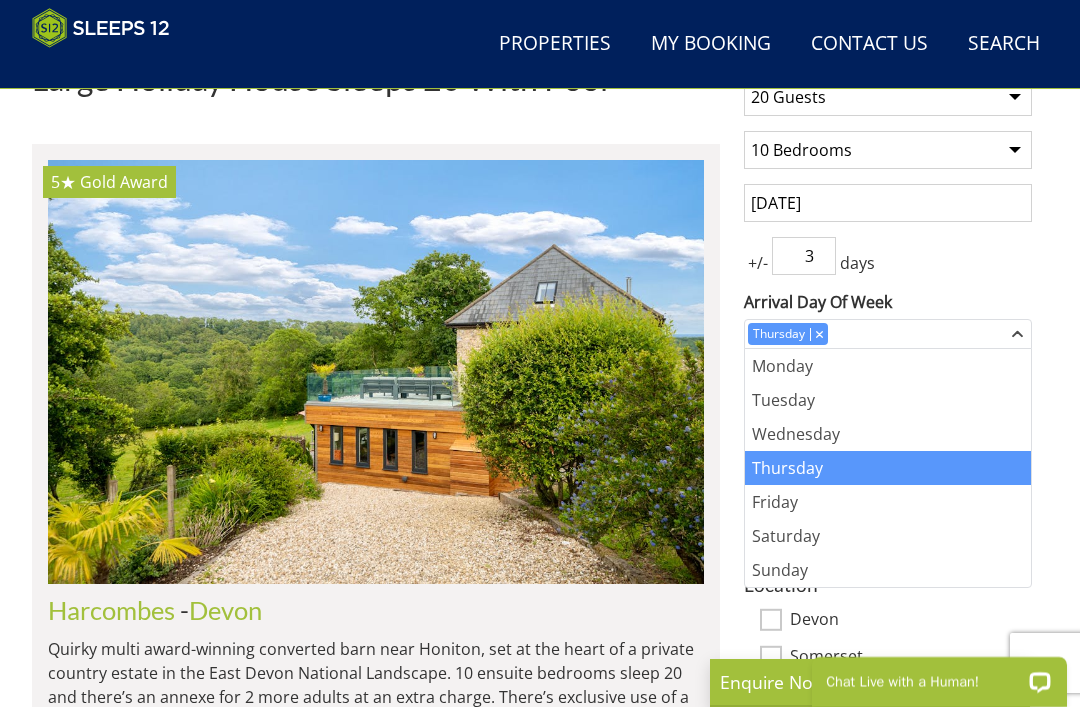 click on "Arrival Day Of Week" at bounding box center (888, 302) 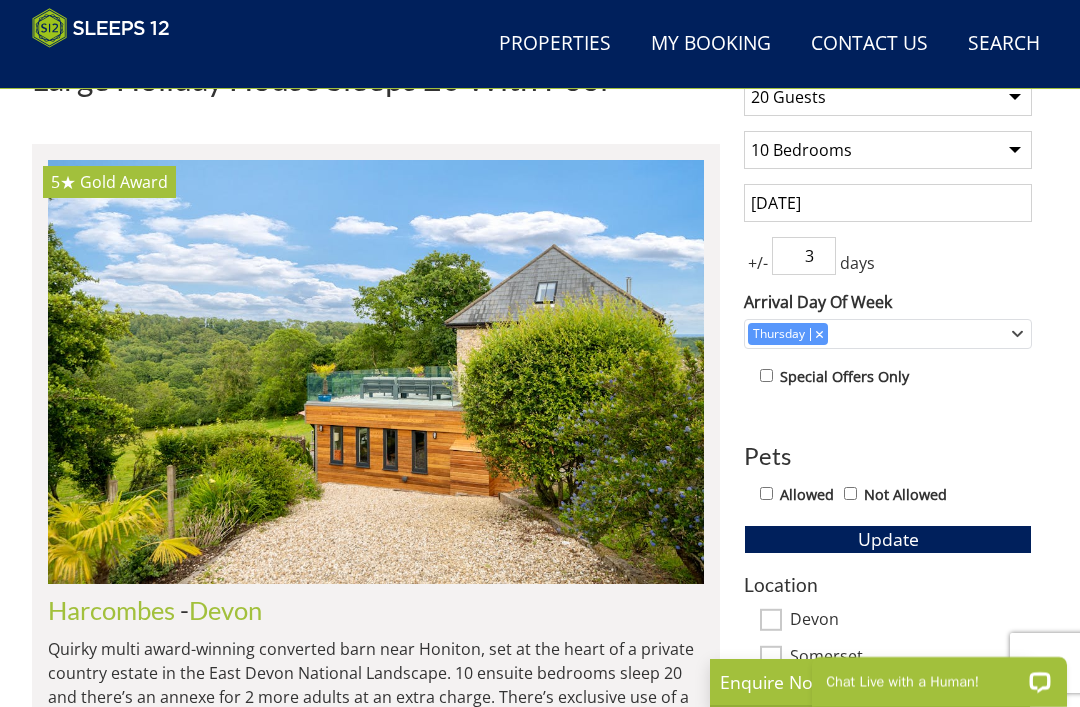 click on "+/-
3
days" at bounding box center (888, 256) 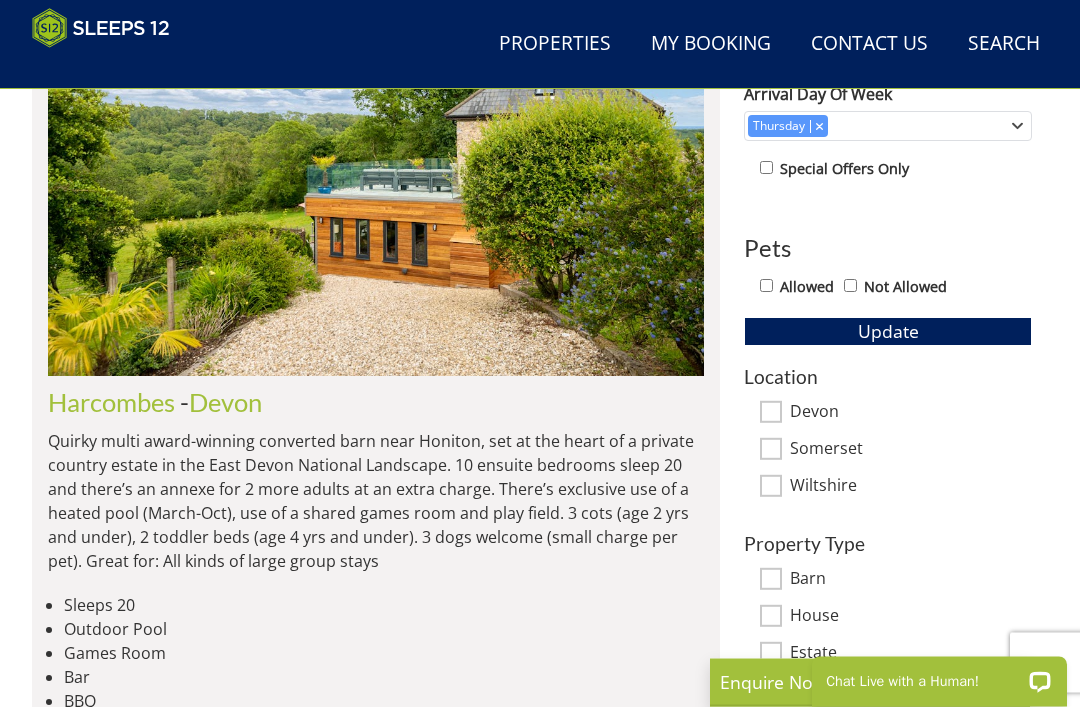 scroll, scrollTop: 941, scrollLeft: 0, axis: vertical 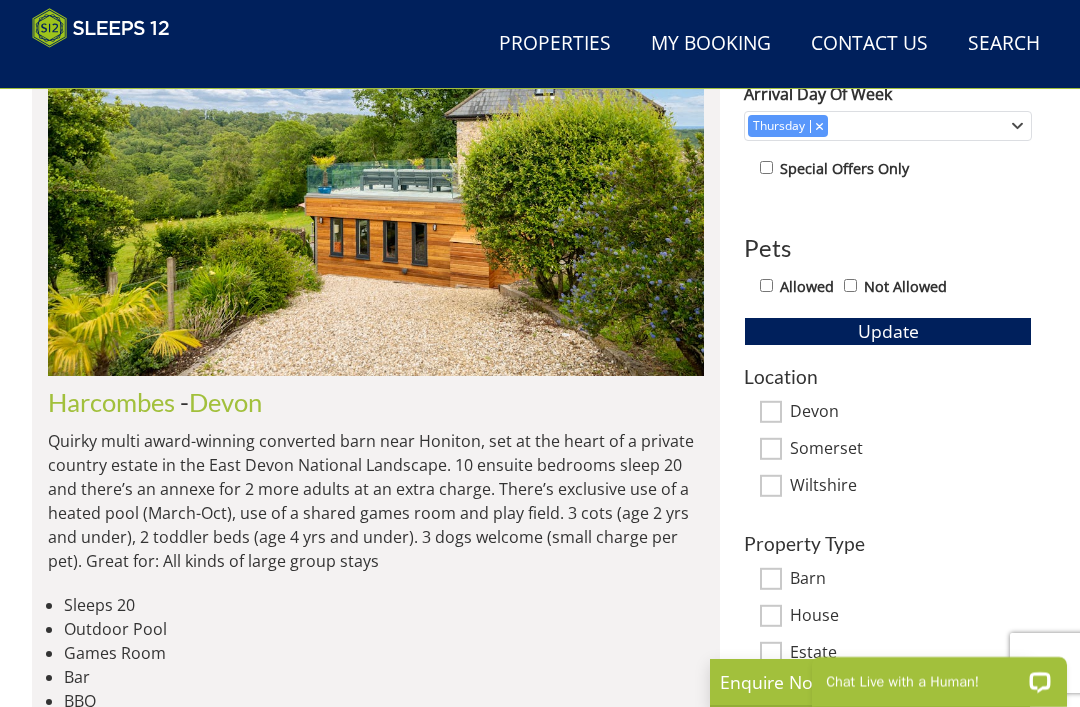 click on "Update" at bounding box center [888, 331] 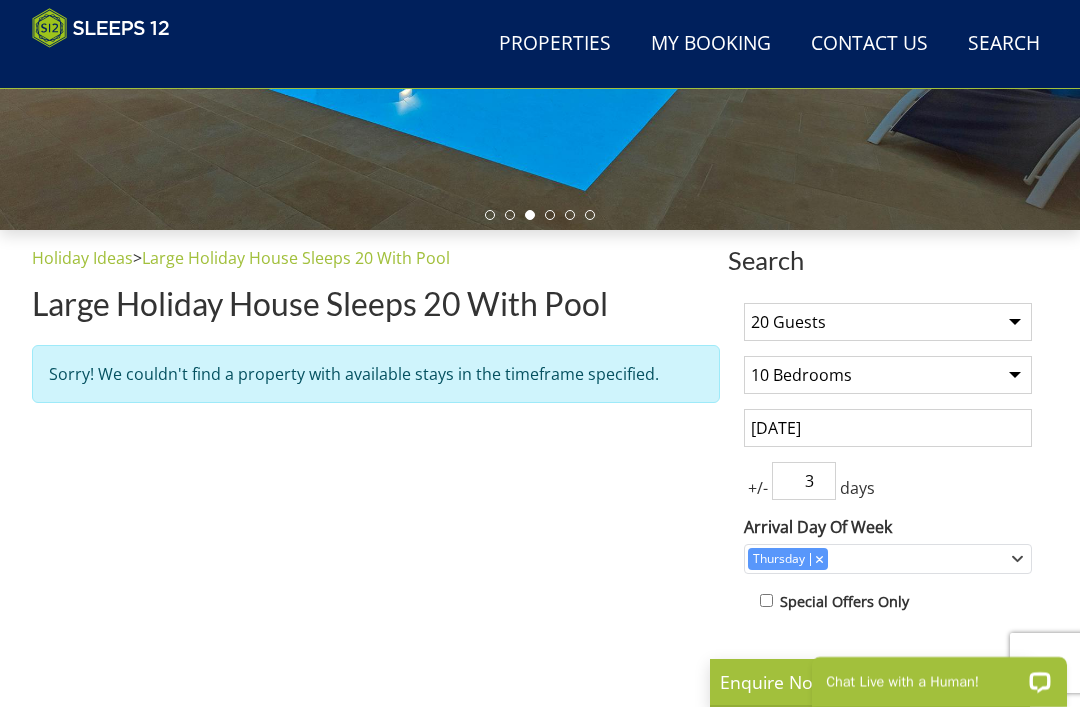 scroll, scrollTop: 548, scrollLeft: 0, axis: vertical 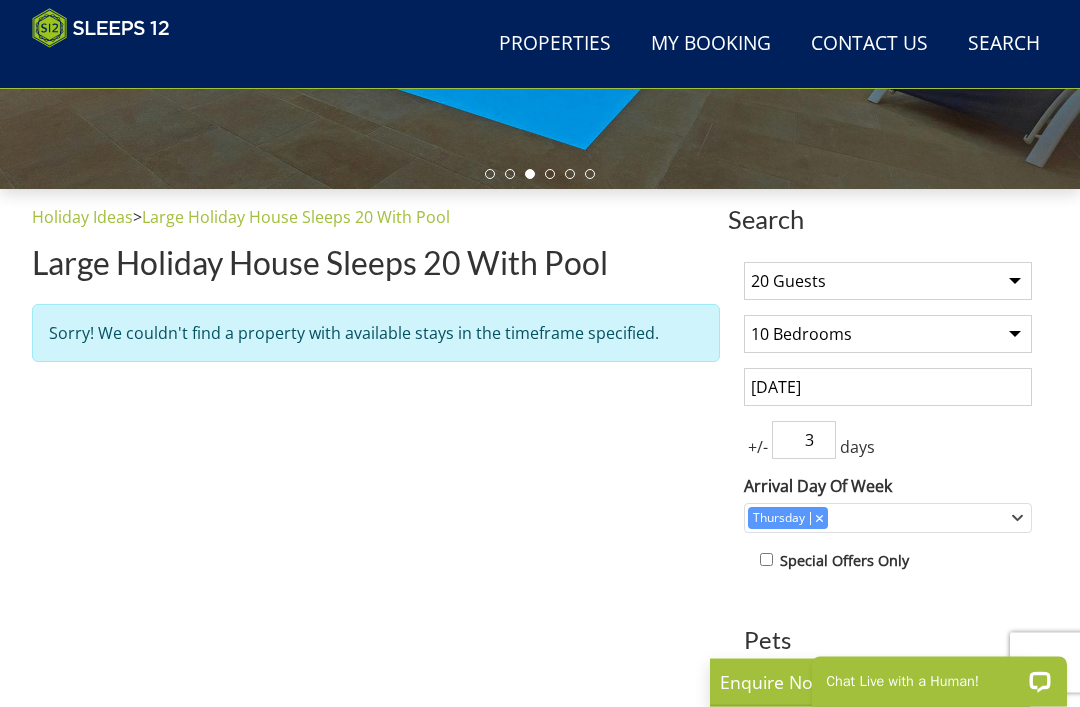 click on "18/06/2026" at bounding box center [888, 388] 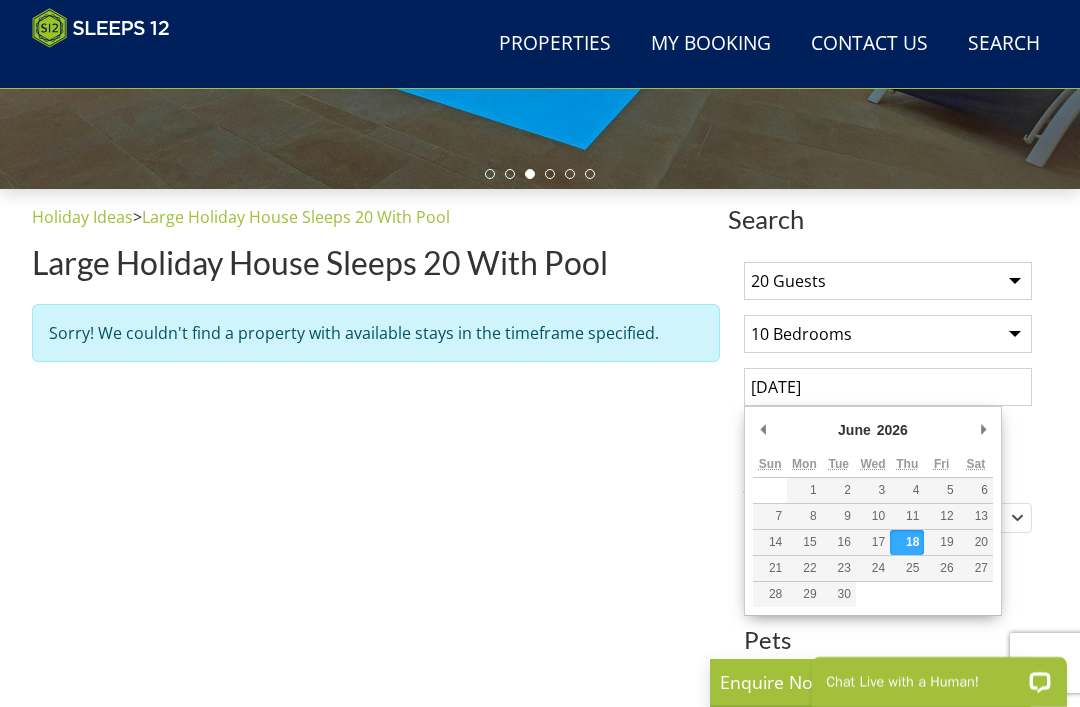 scroll, scrollTop: 548, scrollLeft: 0, axis: vertical 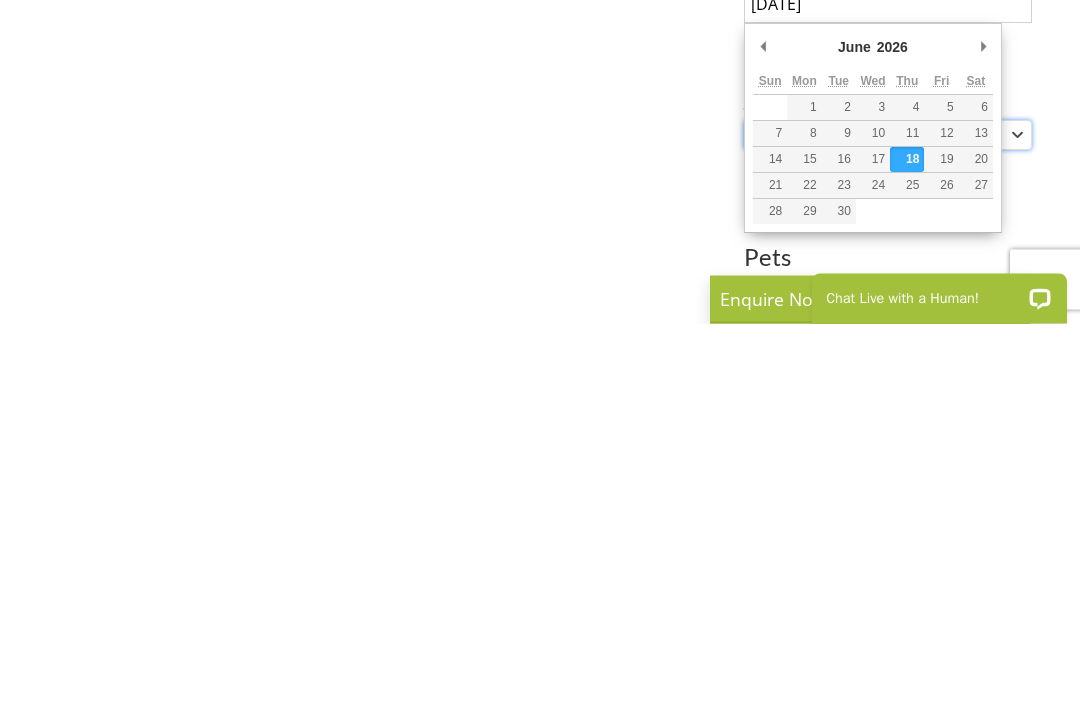 click 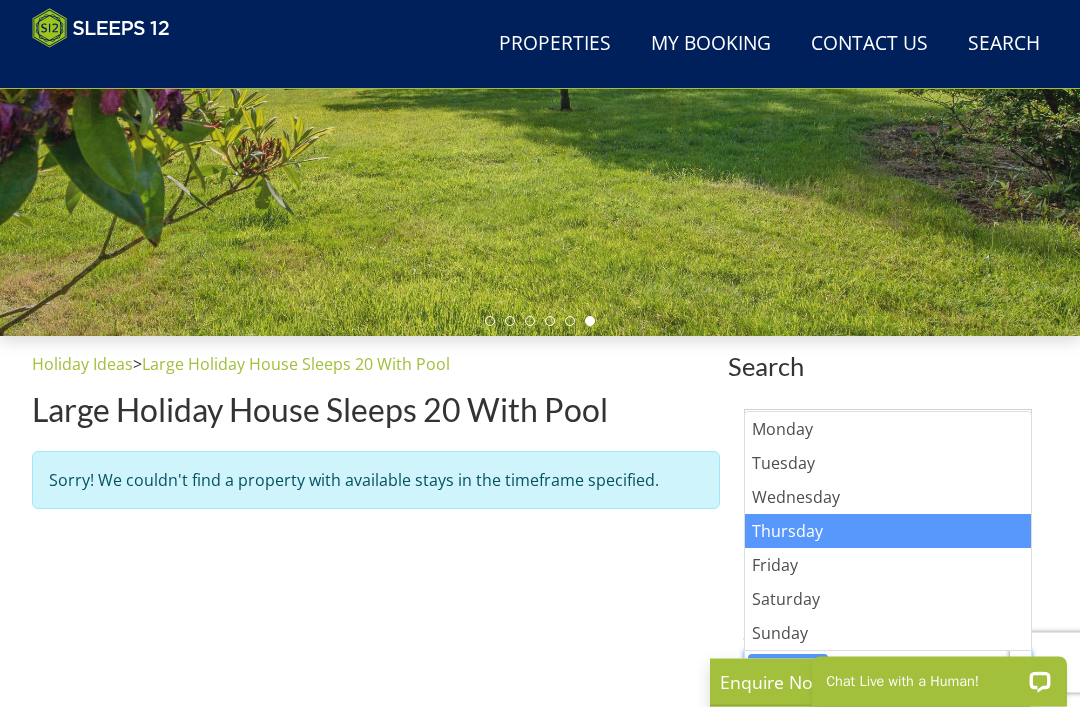 scroll, scrollTop: 402, scrollLeft: 0, axis: vertical 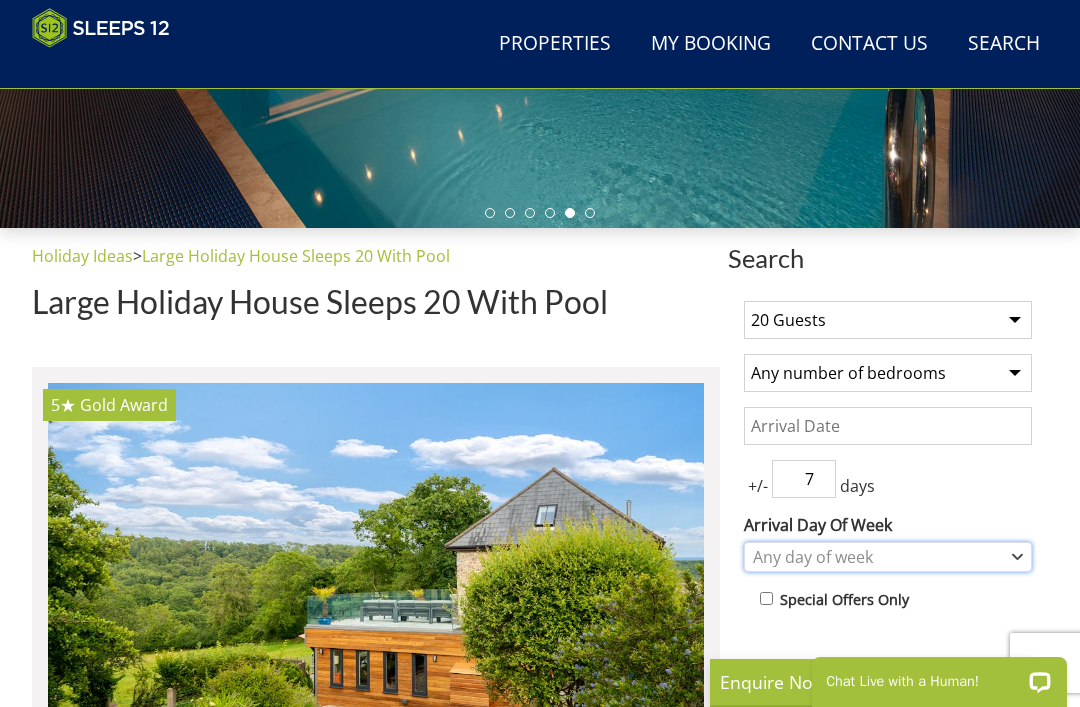 click on "Any day of week" at bounding box center (877, 557) 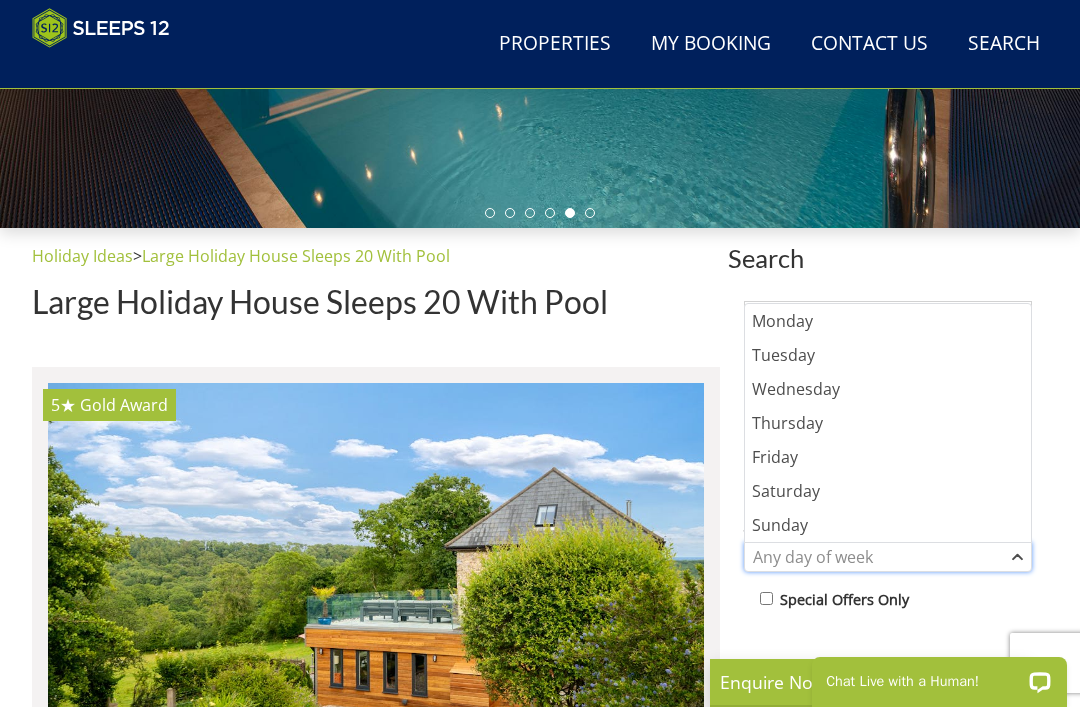 click on "Any day of week" at bounding box center (877, 557) 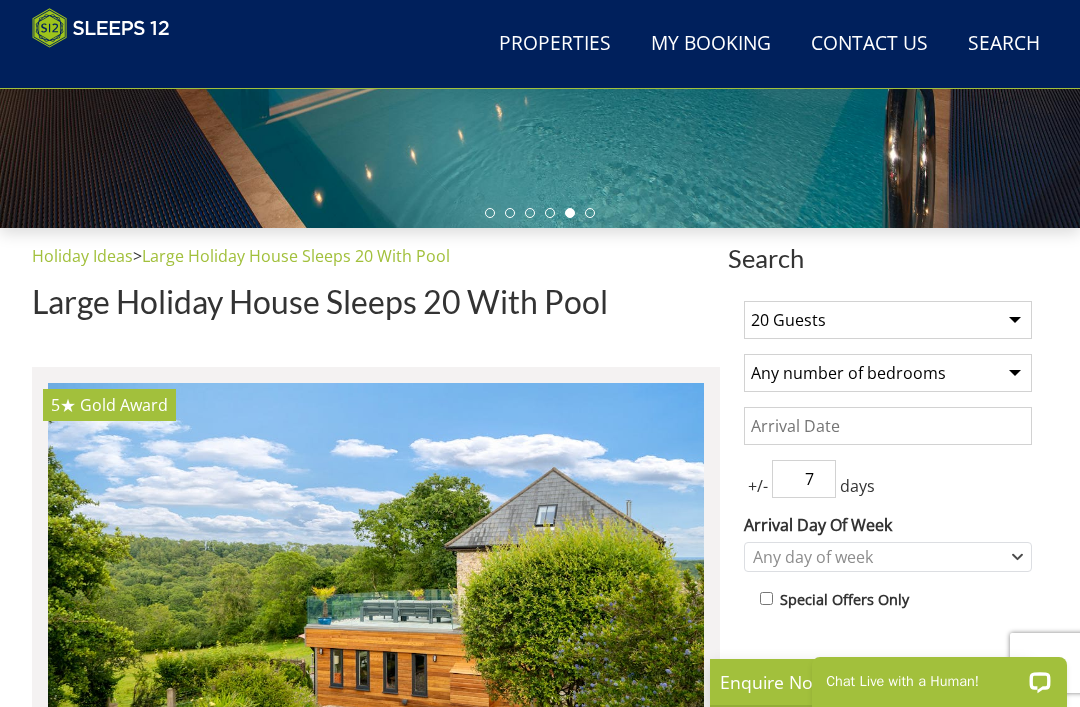 click on "Date" at bounding box center (888, 426) 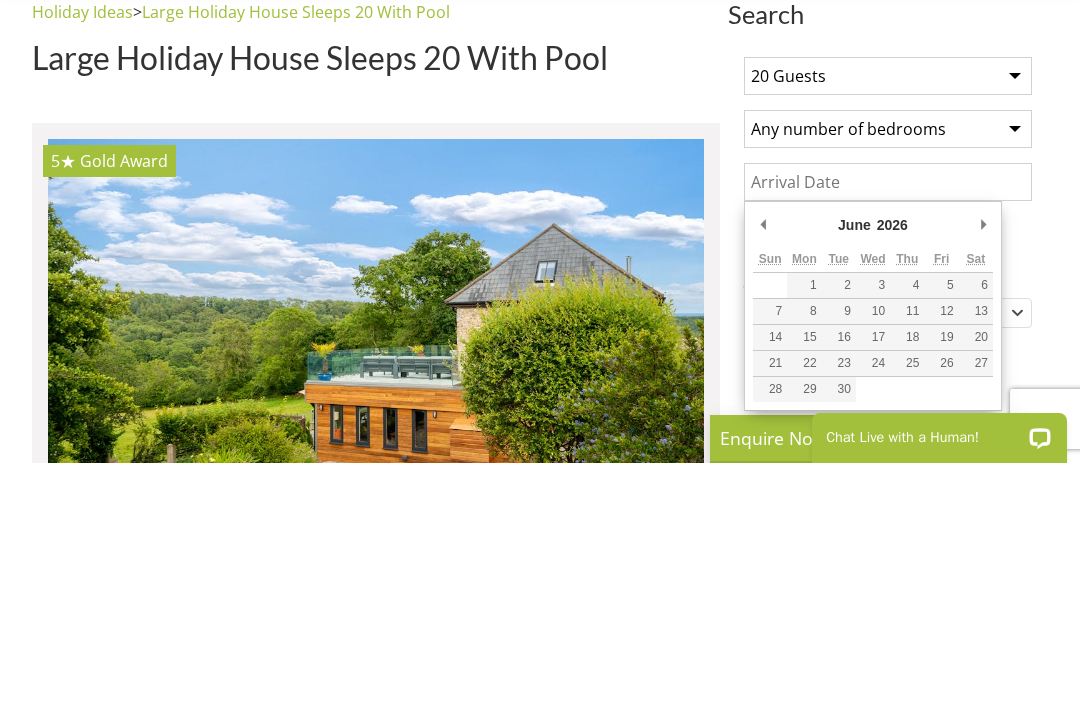 type on "18/06/2026" 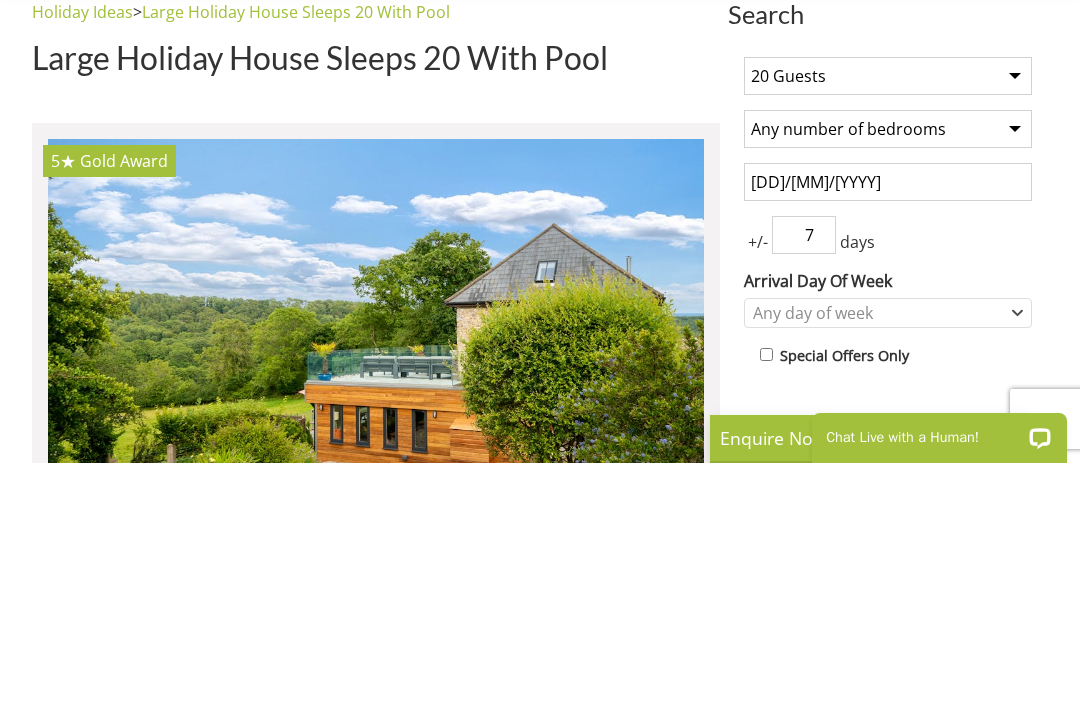 scroll, scrollTop: 754, scrollLeft: 0, axis: vertical 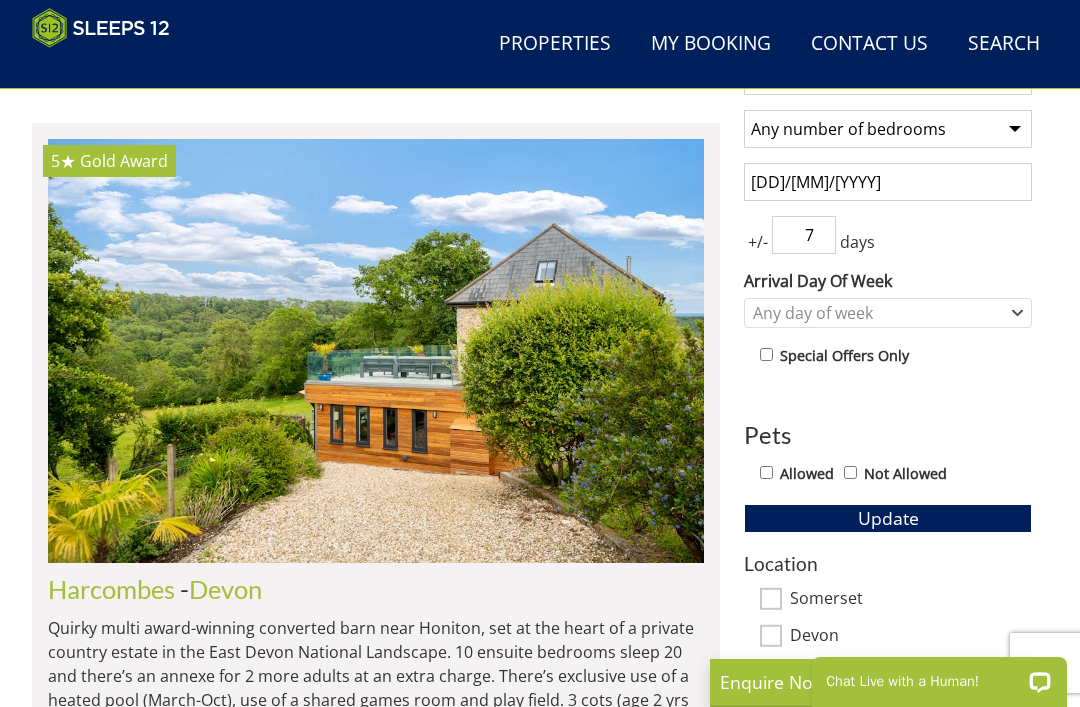 click on "Update" at bounding box center [888, 518] 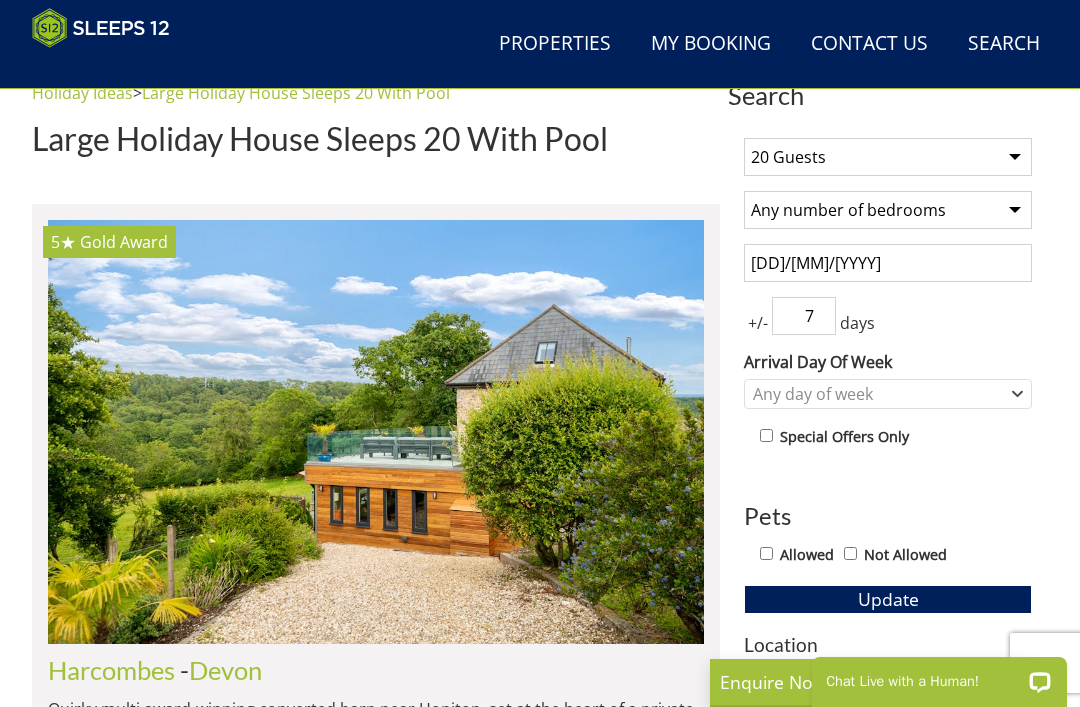 scroll, scrollTop: 672, scrollLeft: 0, axis: vertical 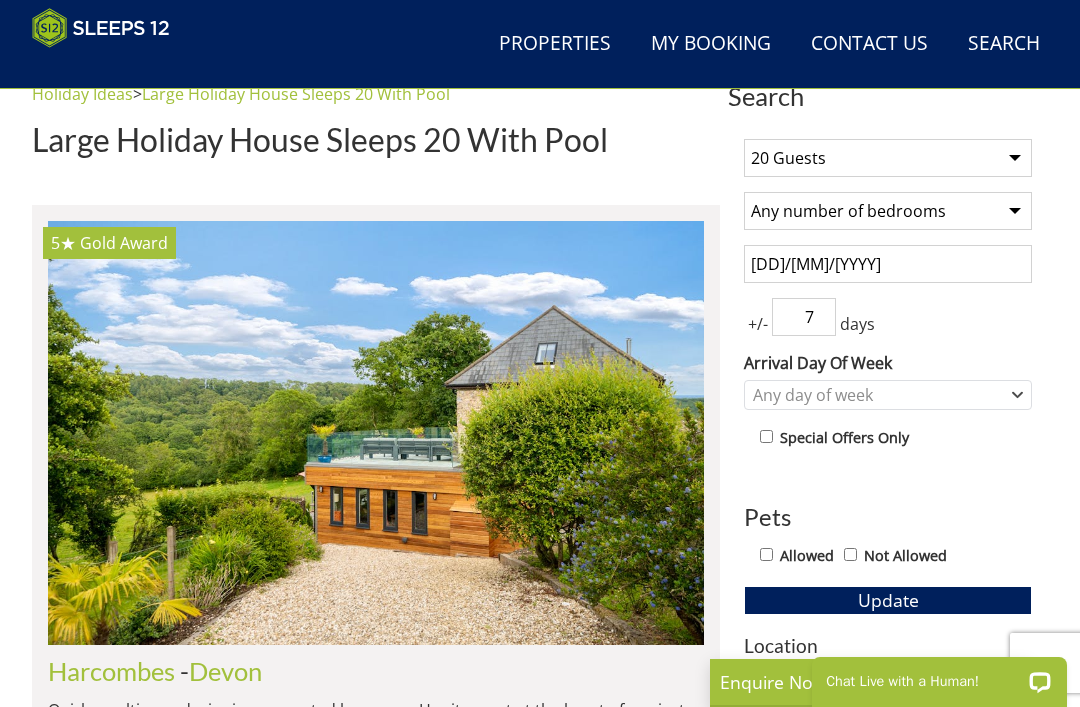 click on "Update" at bounding box center (888, 600) 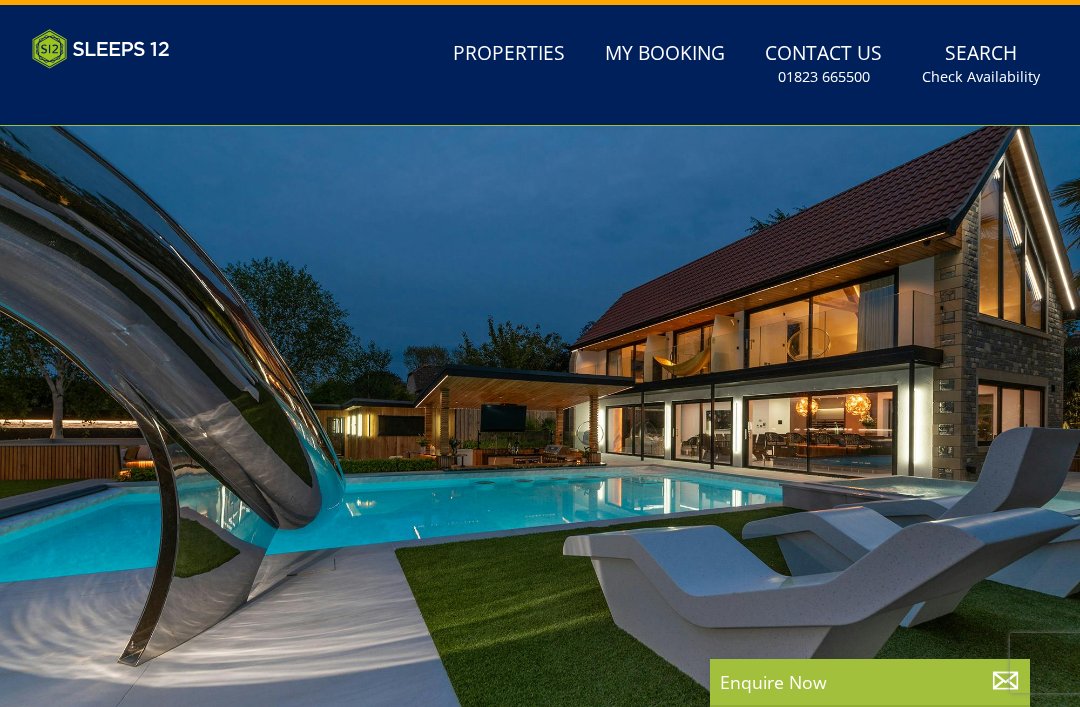 scroll, scrollTop: 0, scrollLeft: 0, axis: both 